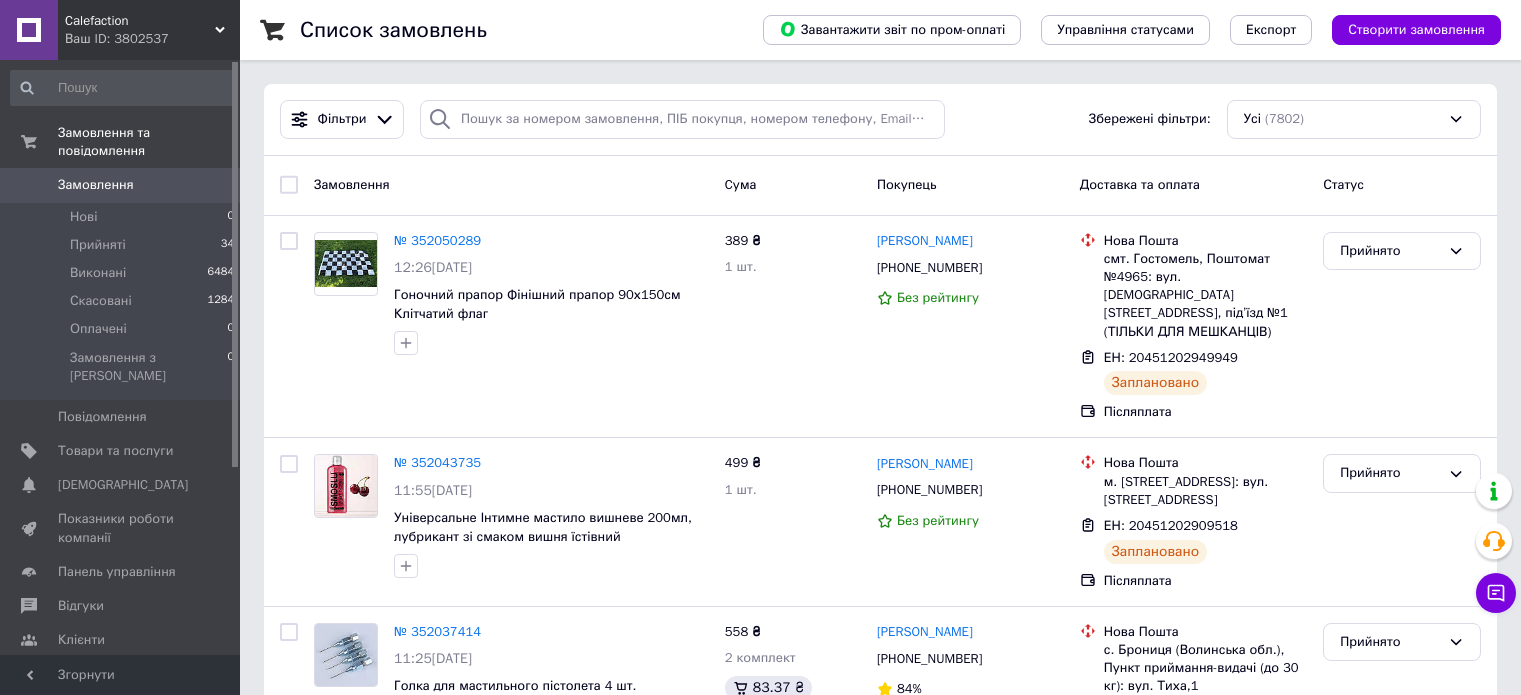scroll, scrollTop: 0, scrollLeft: 0, axis: both 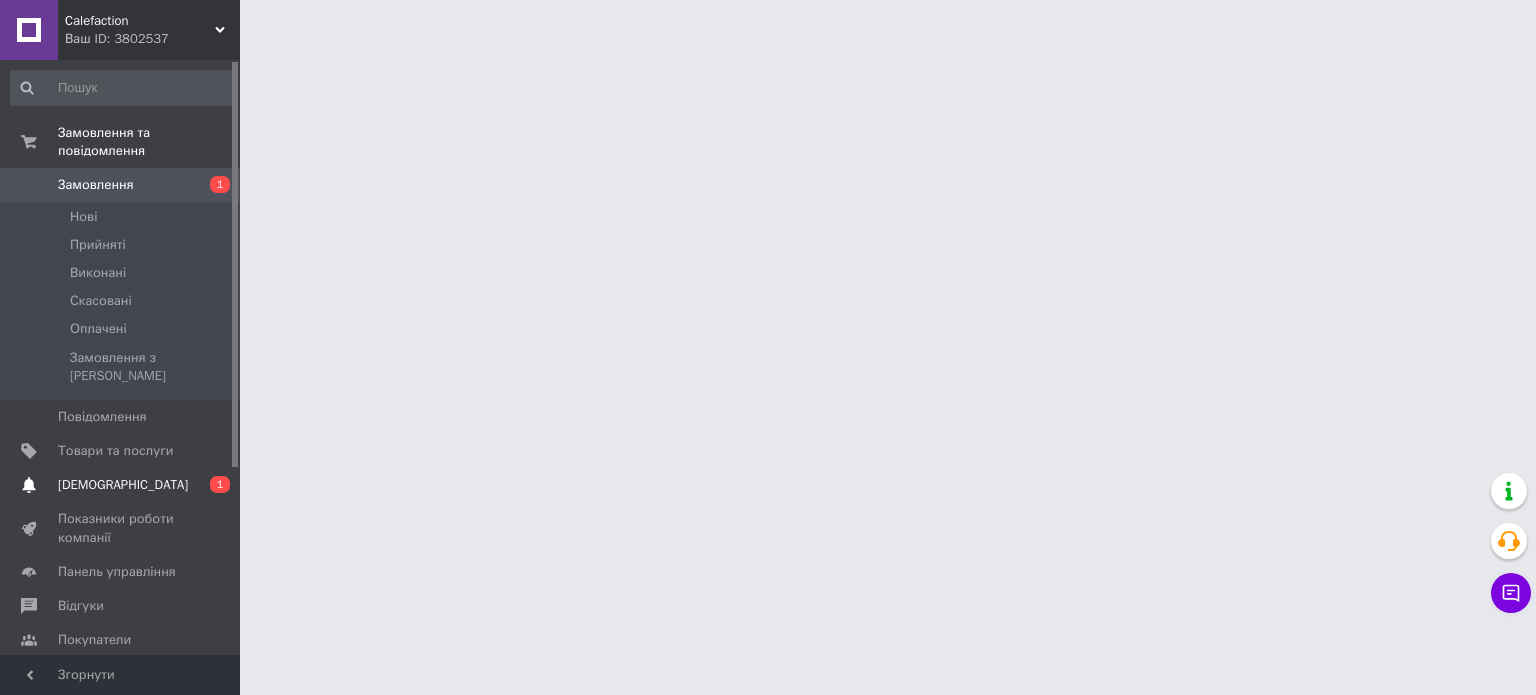 click on "[DEMOGRAPHIC_DATA]" at bounding box center [123, 485] 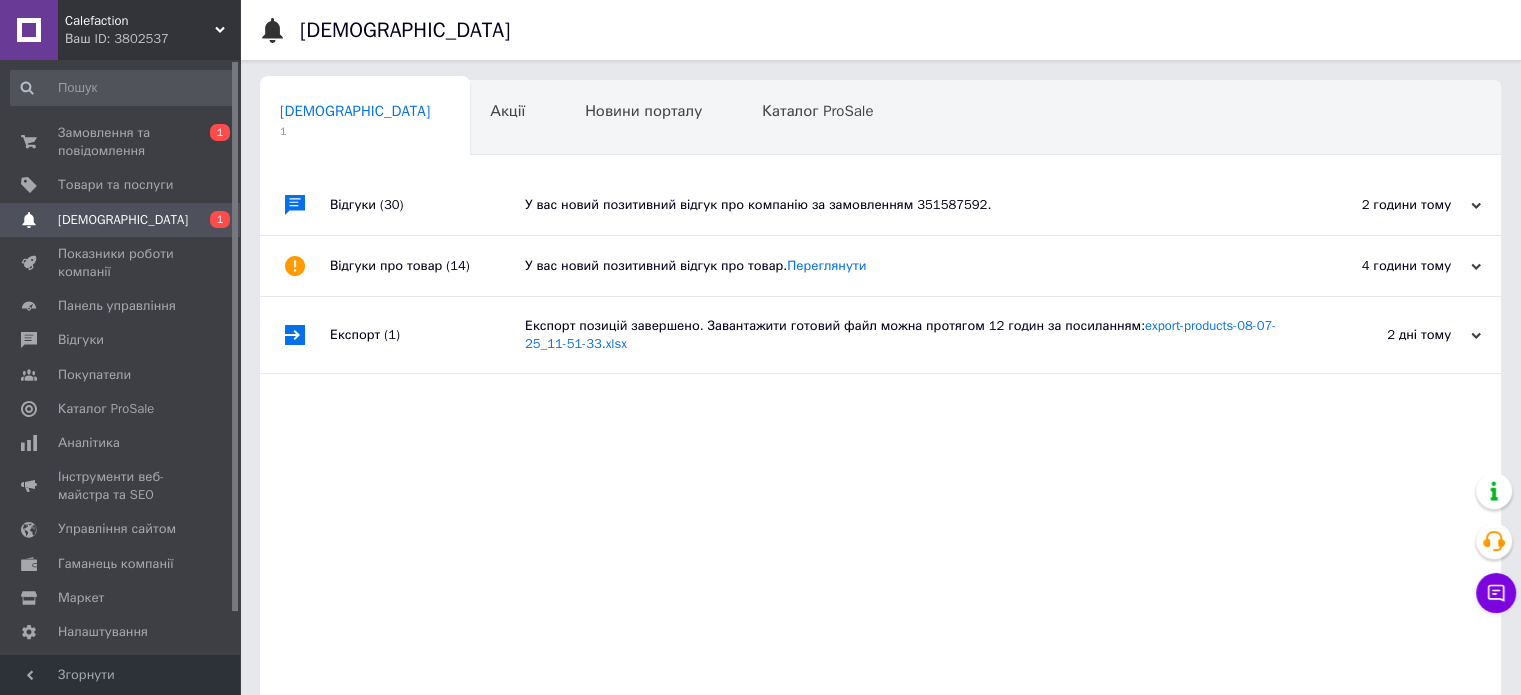 click on "У вас новий позитивний відгук про компанію за замовленням 351587592." at bounding box center [903, 205] 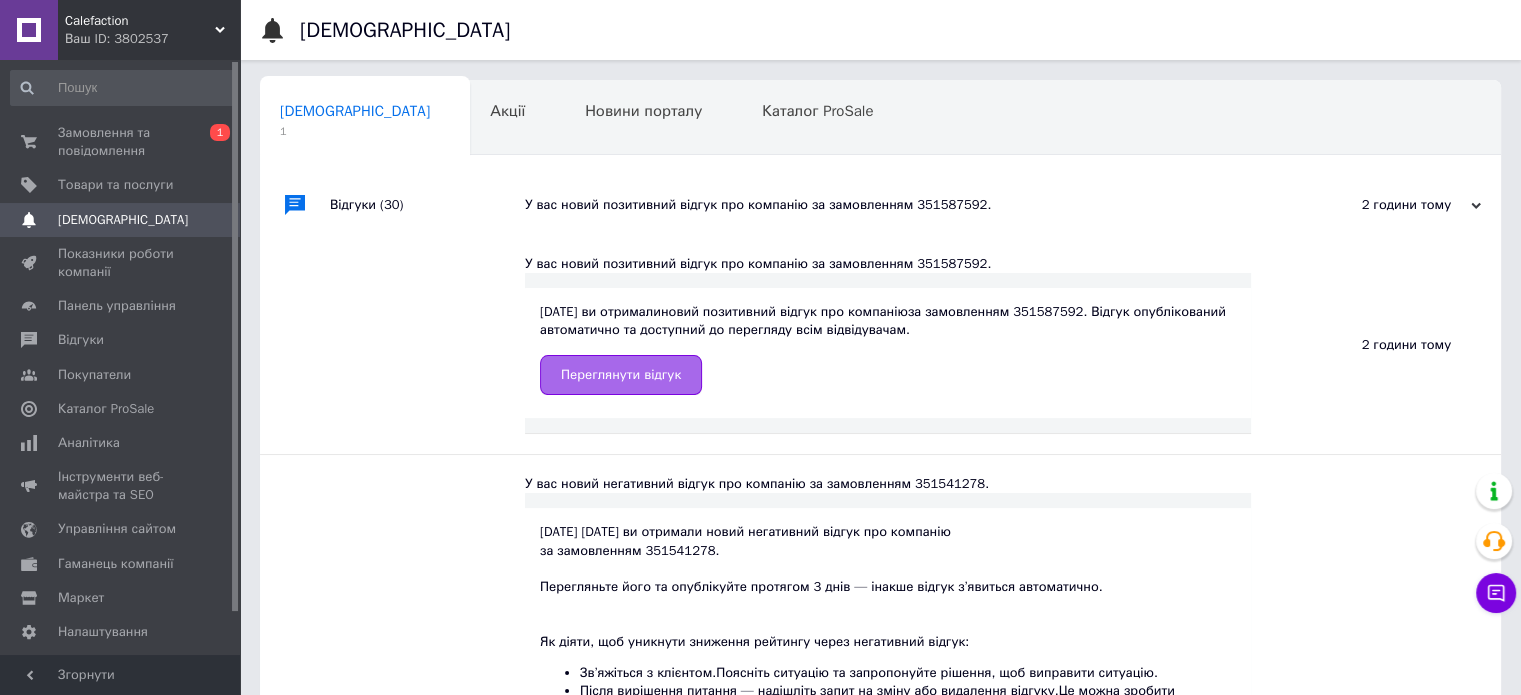 click on "Переглянути відгук" at bounding box center (621, 375) 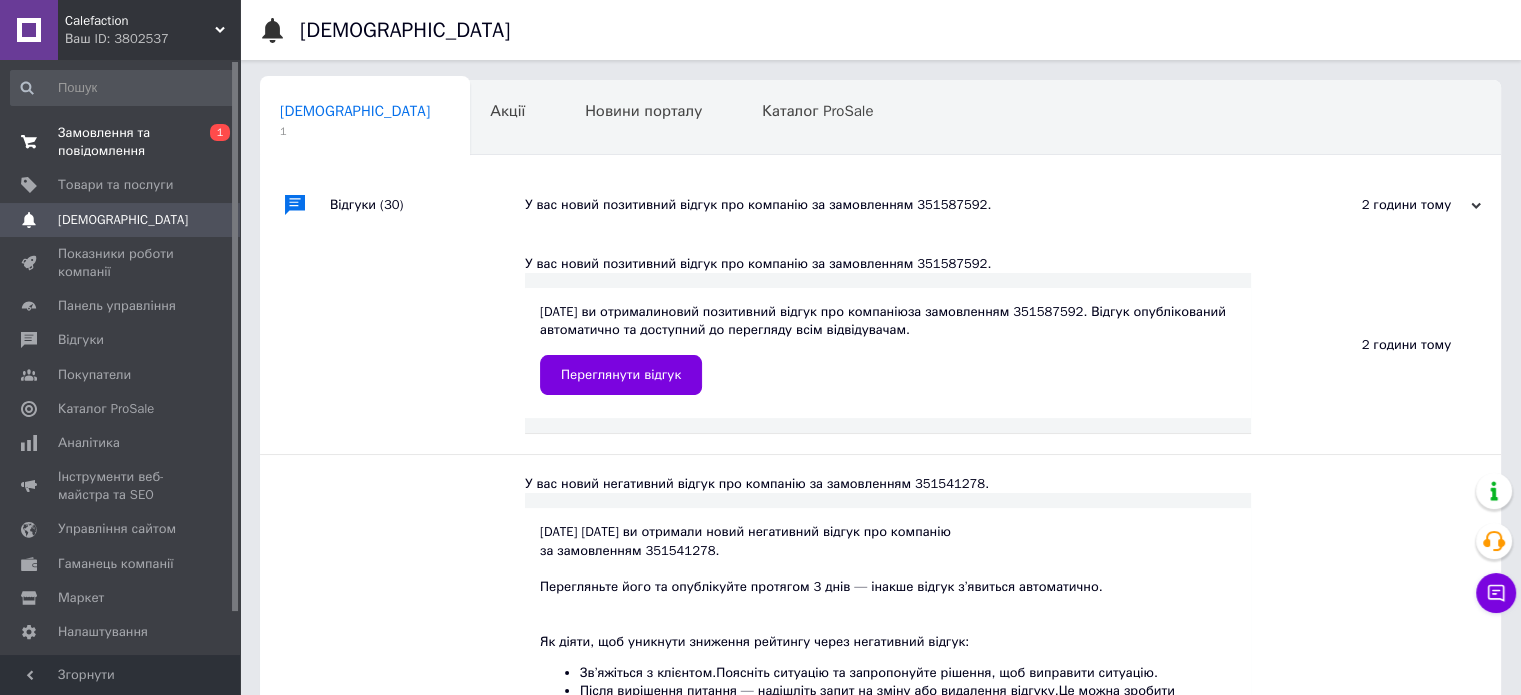 click on "Замовлення та повідомлення" at bounding box center [121, 142] 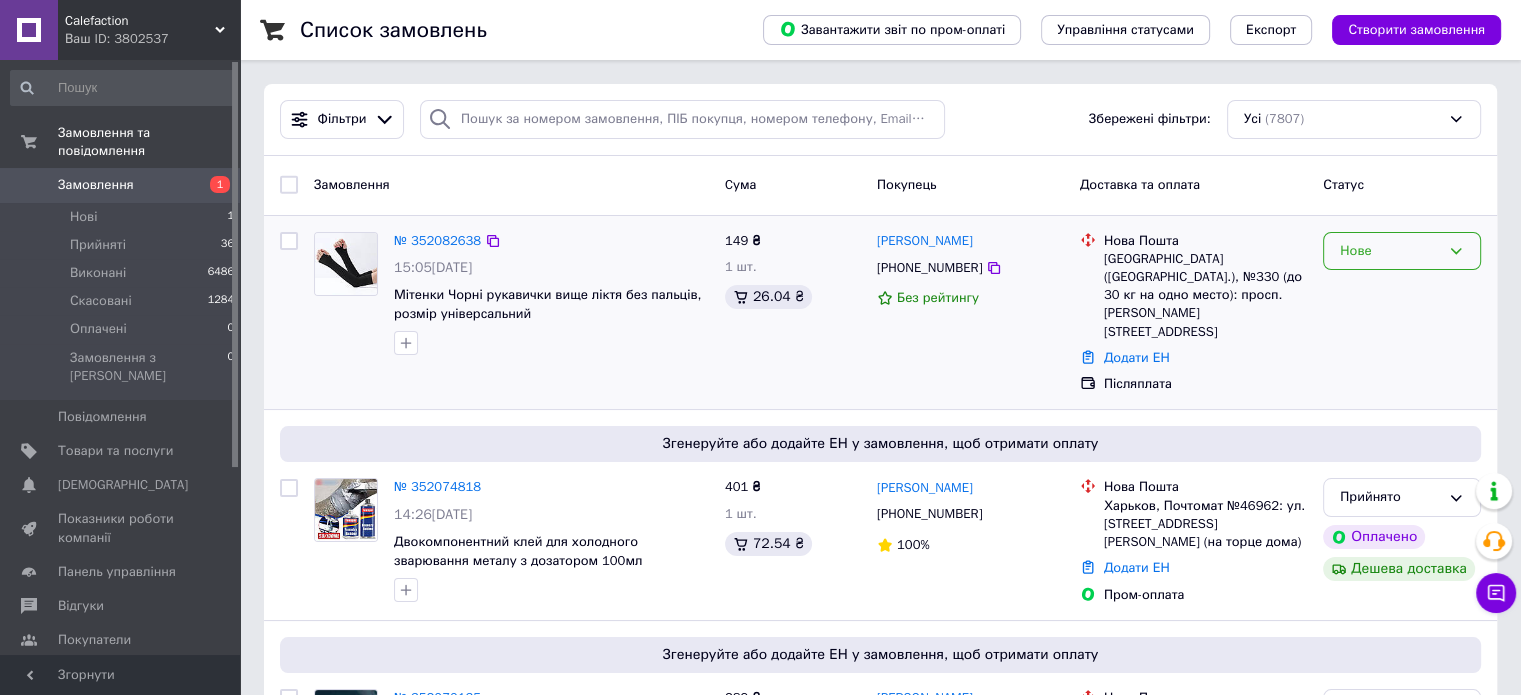 click on "Нове" at bounding box center [1402, 251] 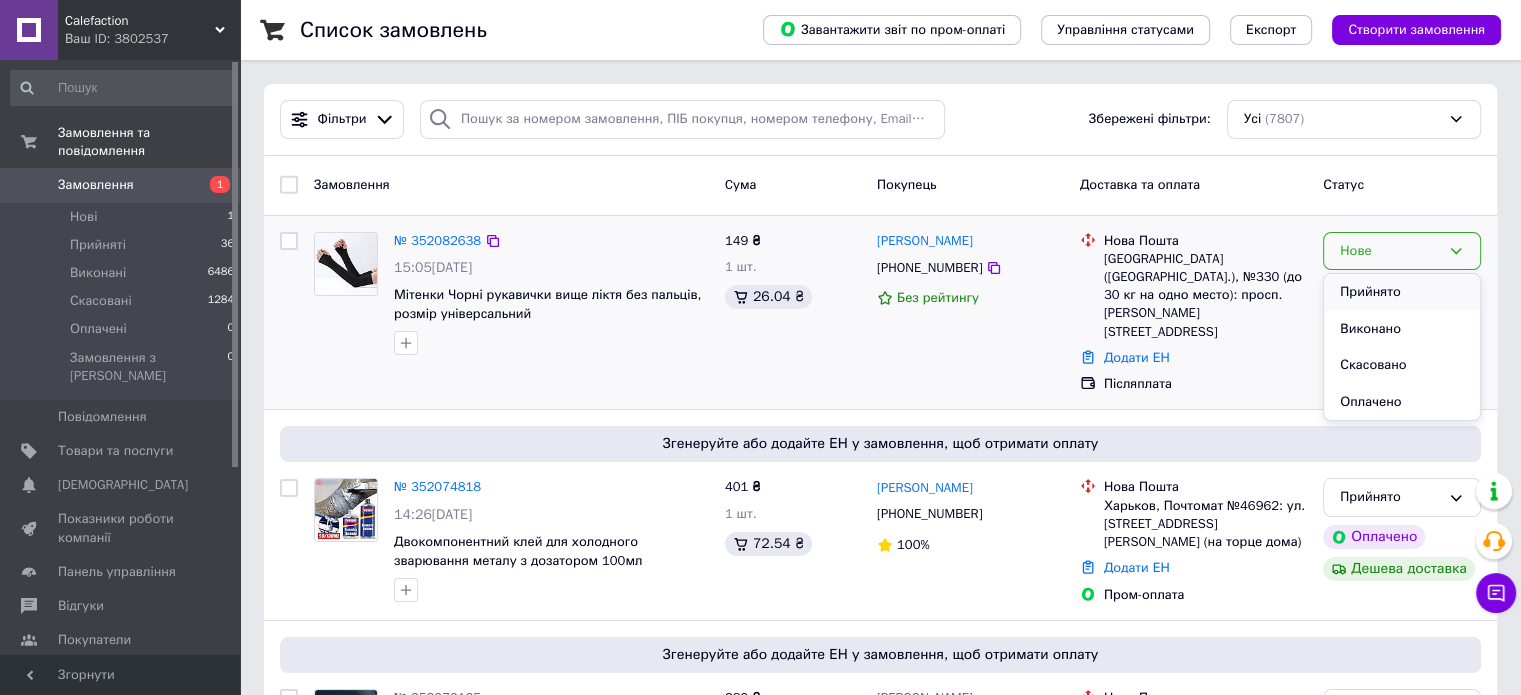 click on "Прийнято" at bounding box center (1402, 292) 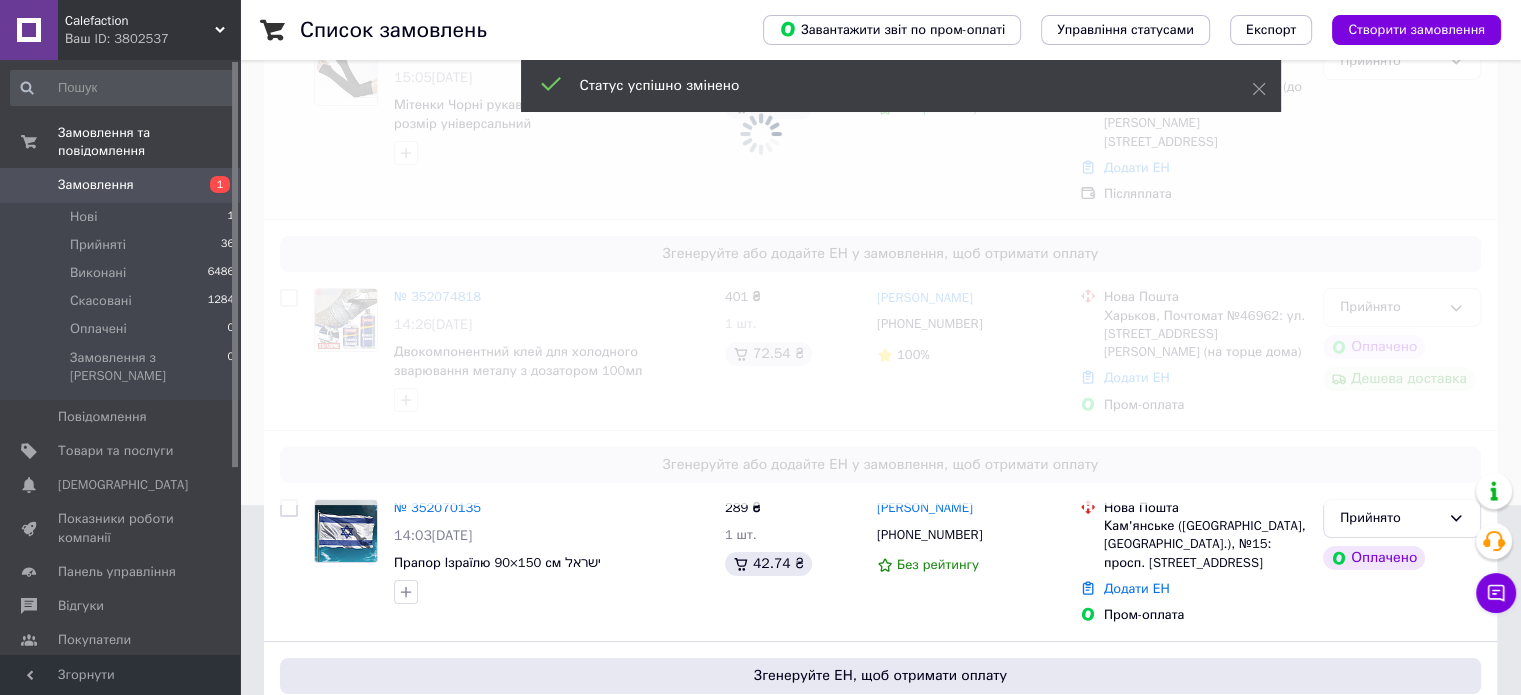 scroll, scrollTop: 200, scrollLeft: 0, axis: vertical 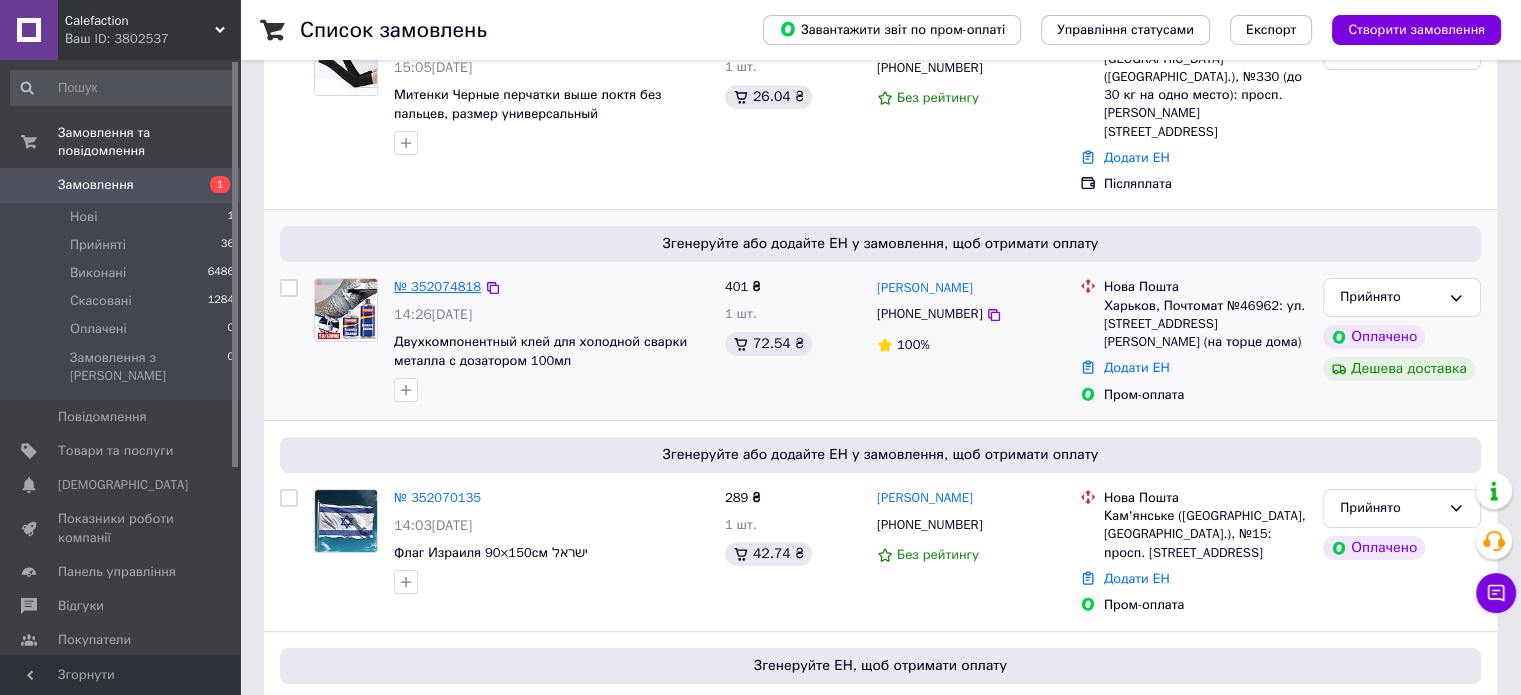 click on "№ 352074818" at bounding box center (437, 286) 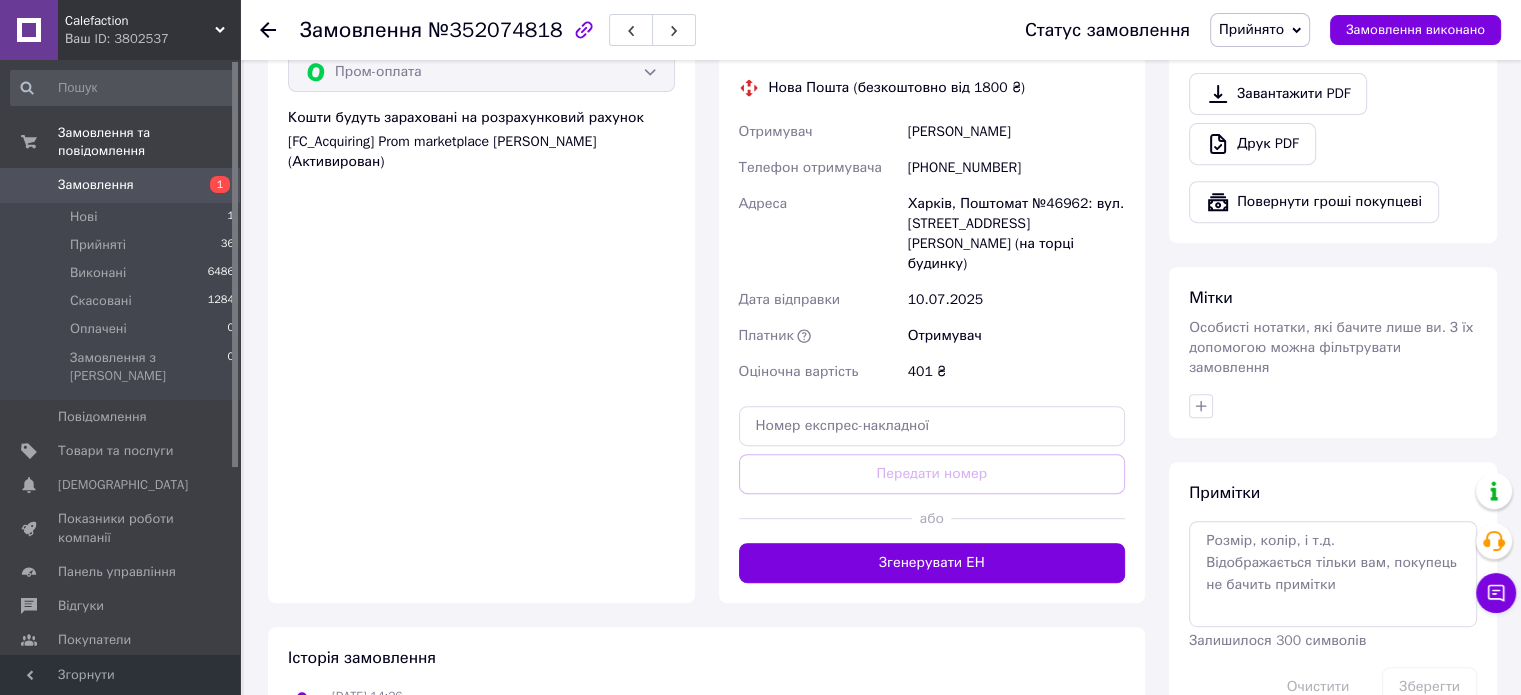 scroll, scrollTop: 800, scrollLeft: 0, axis: vertical 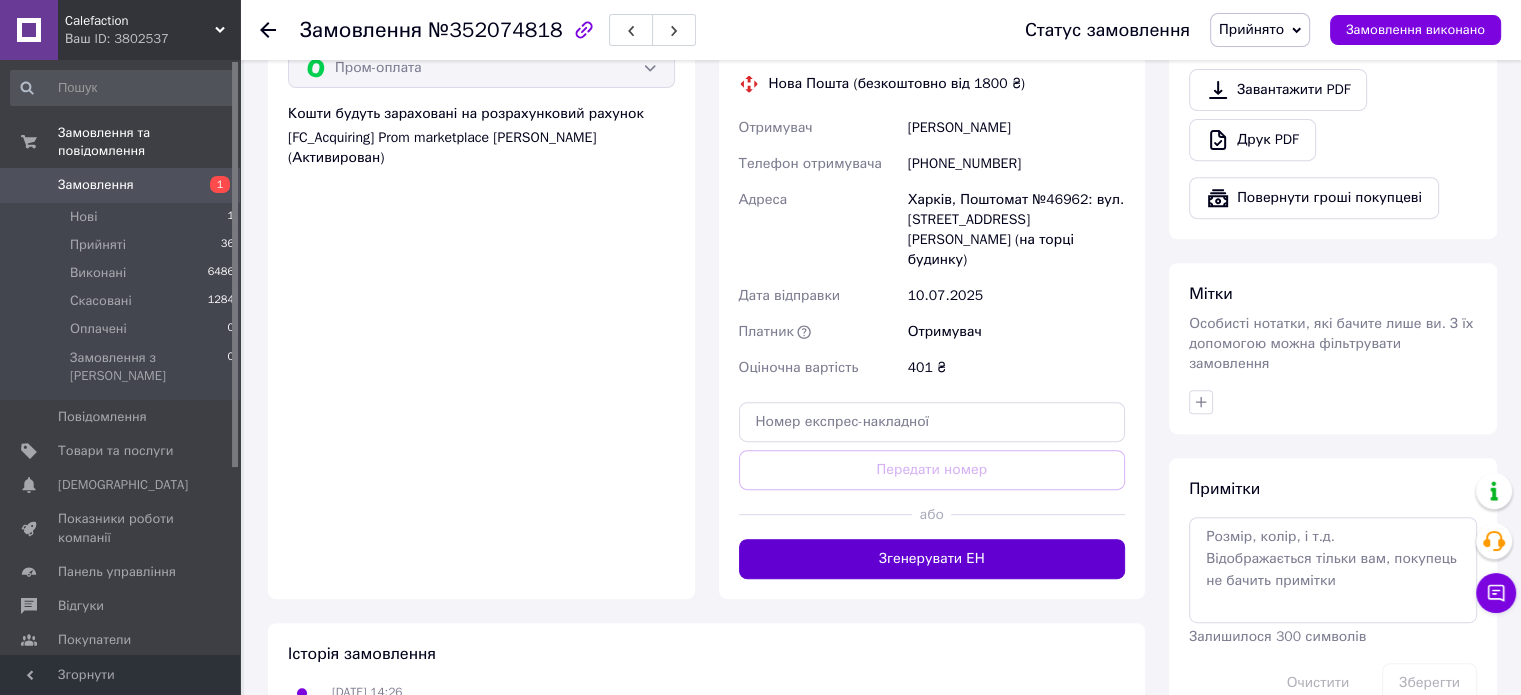 click on "Згенерувати ЕН" at bounding box center (932, 559) 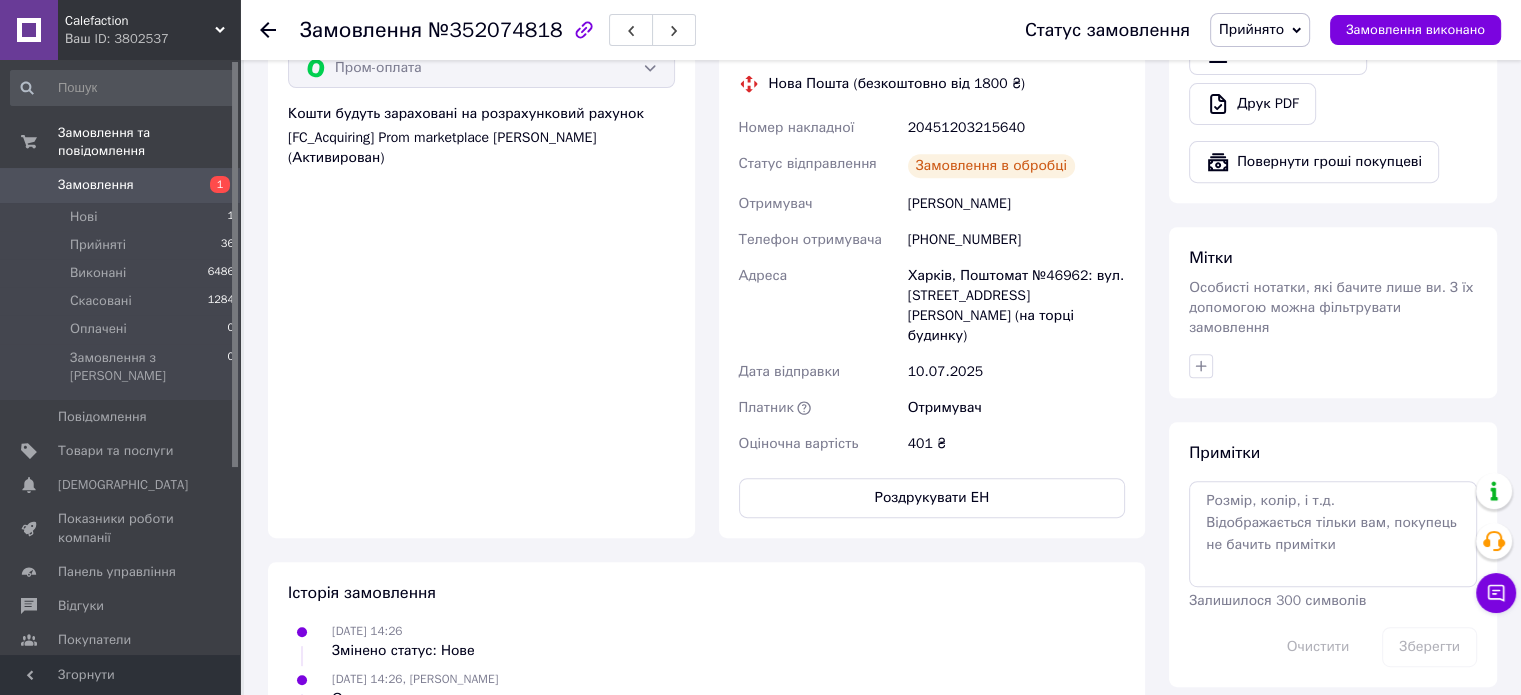 click 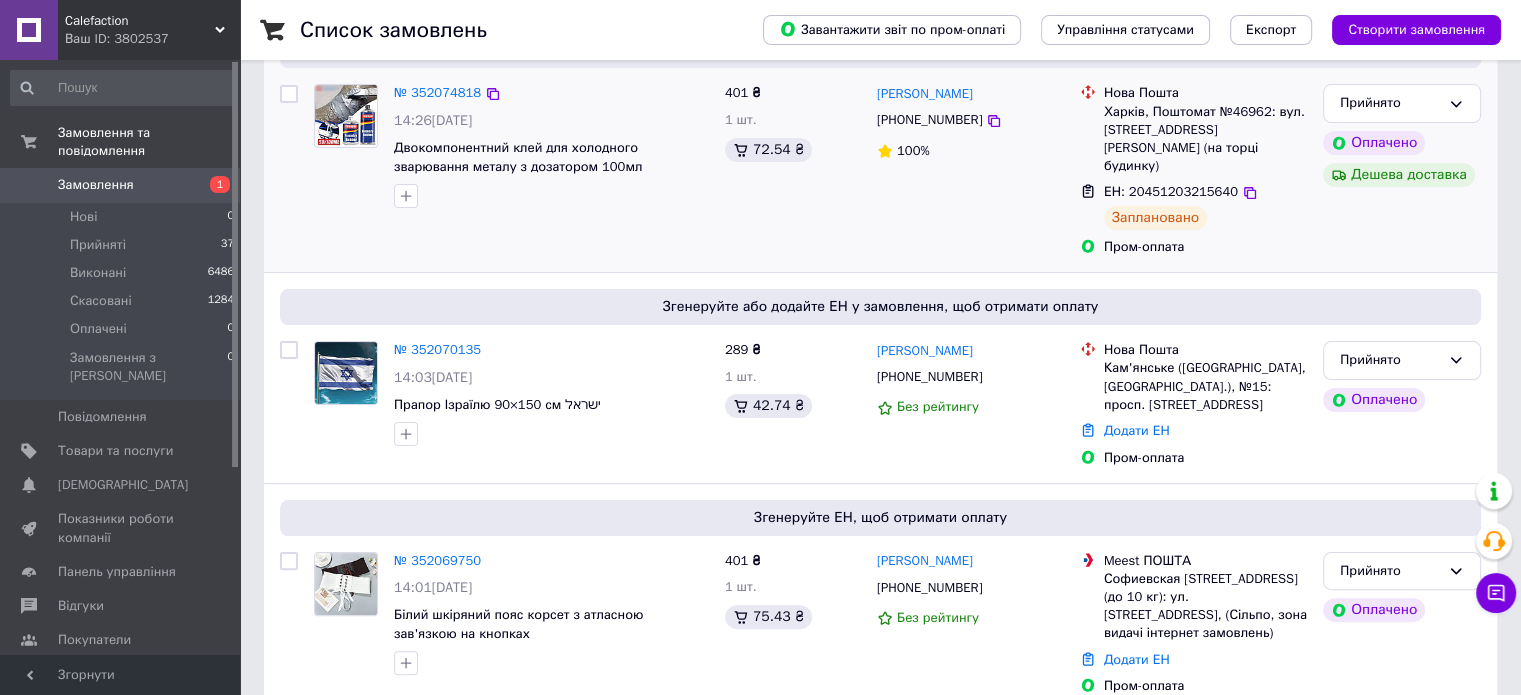 scroll, scrollTop: 400, scrollLeft: 0, axis: vertical 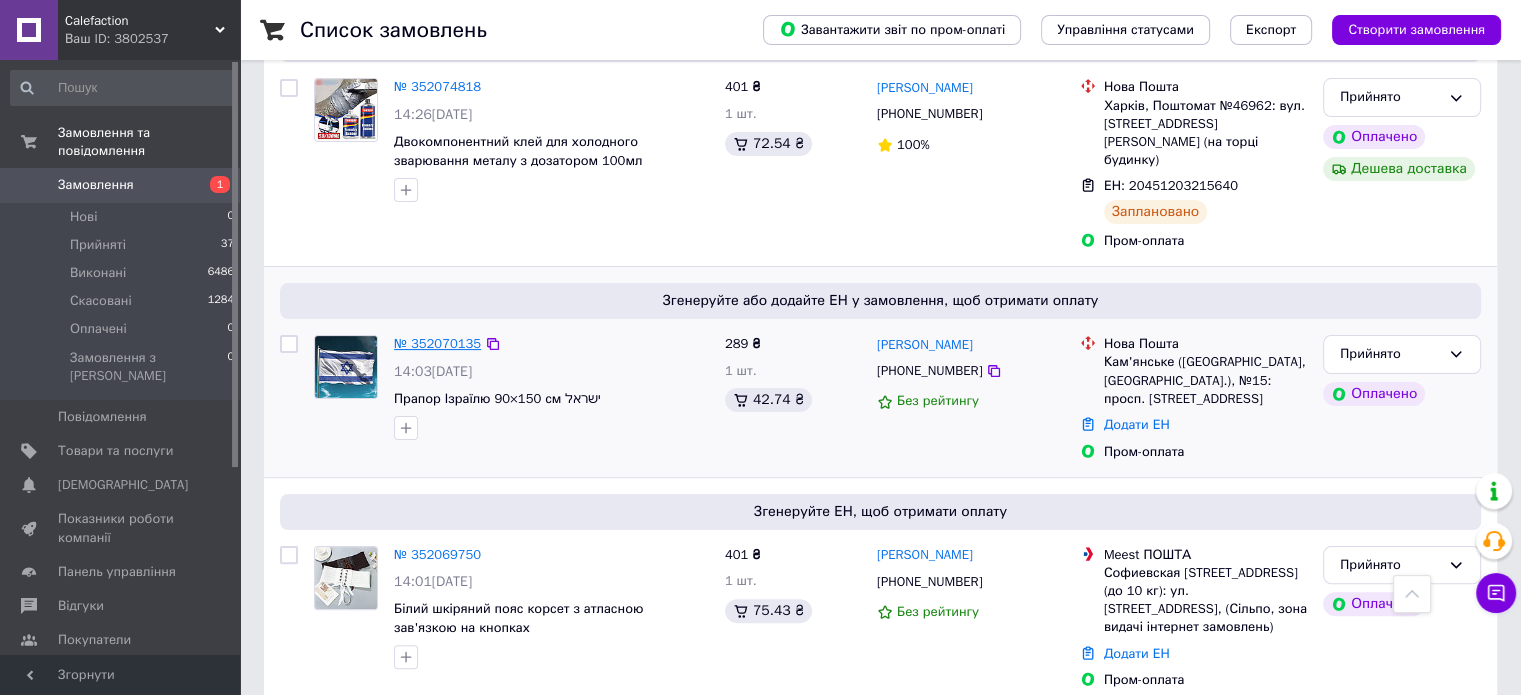 click on "№ 352070135" at bounding box center (437, 343) 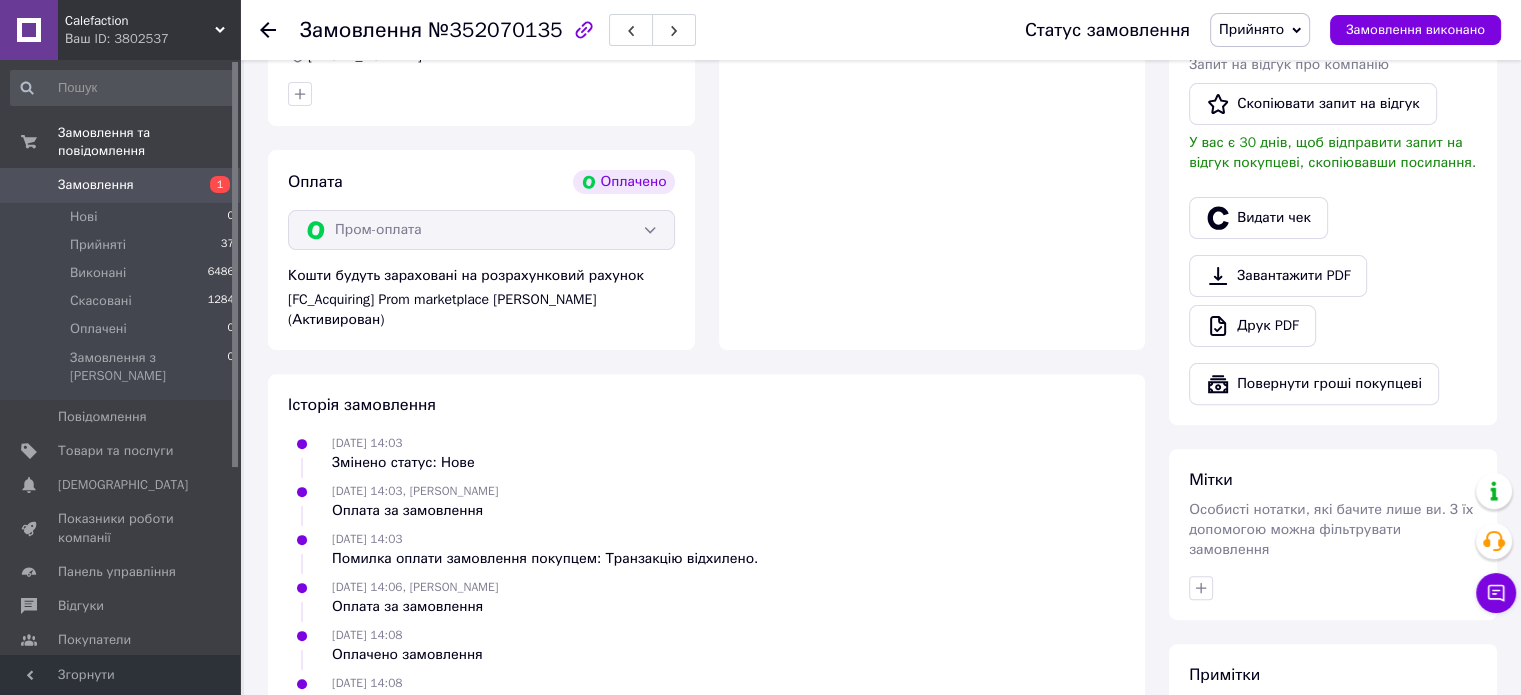 scroll, scrollTop: 600, scrollLeft: 0, axis: vertical 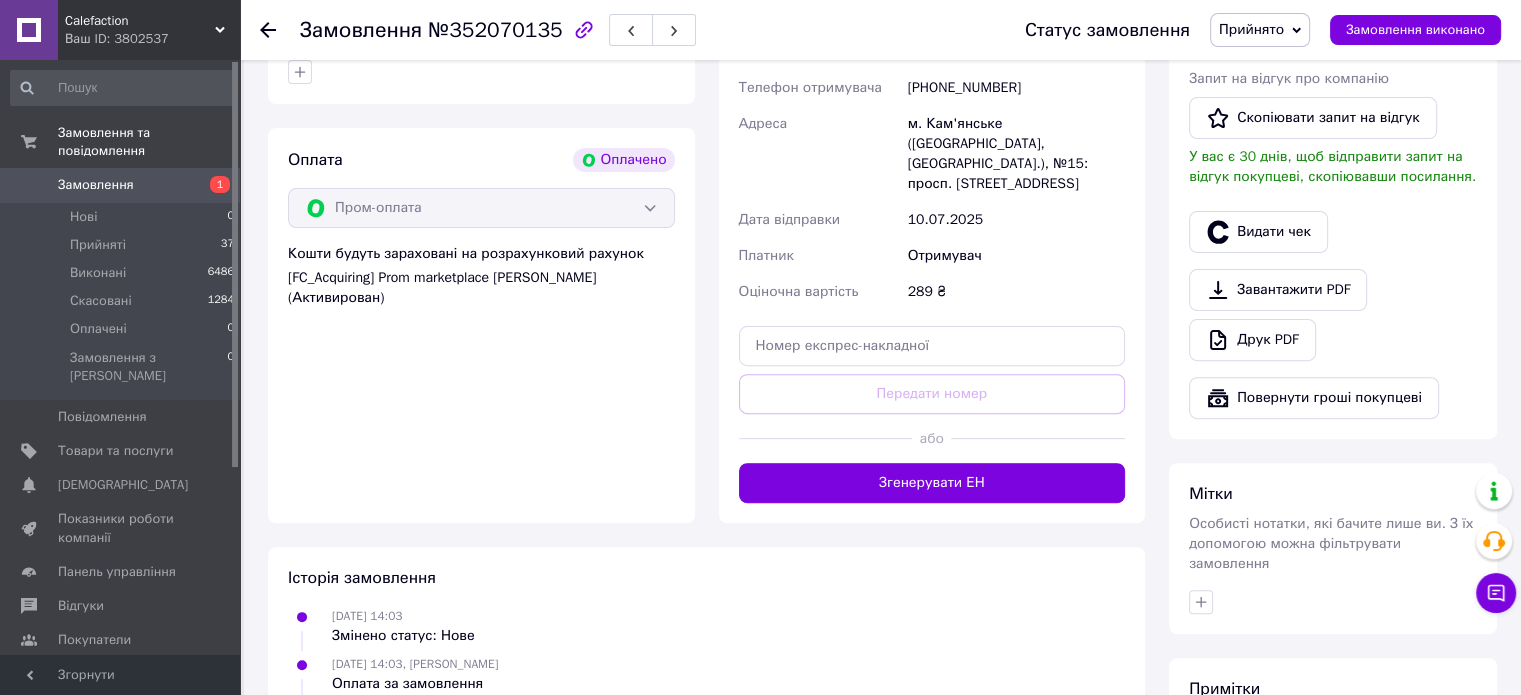 click on "Згенерувати ЕН" at bounding box center (932, 483) 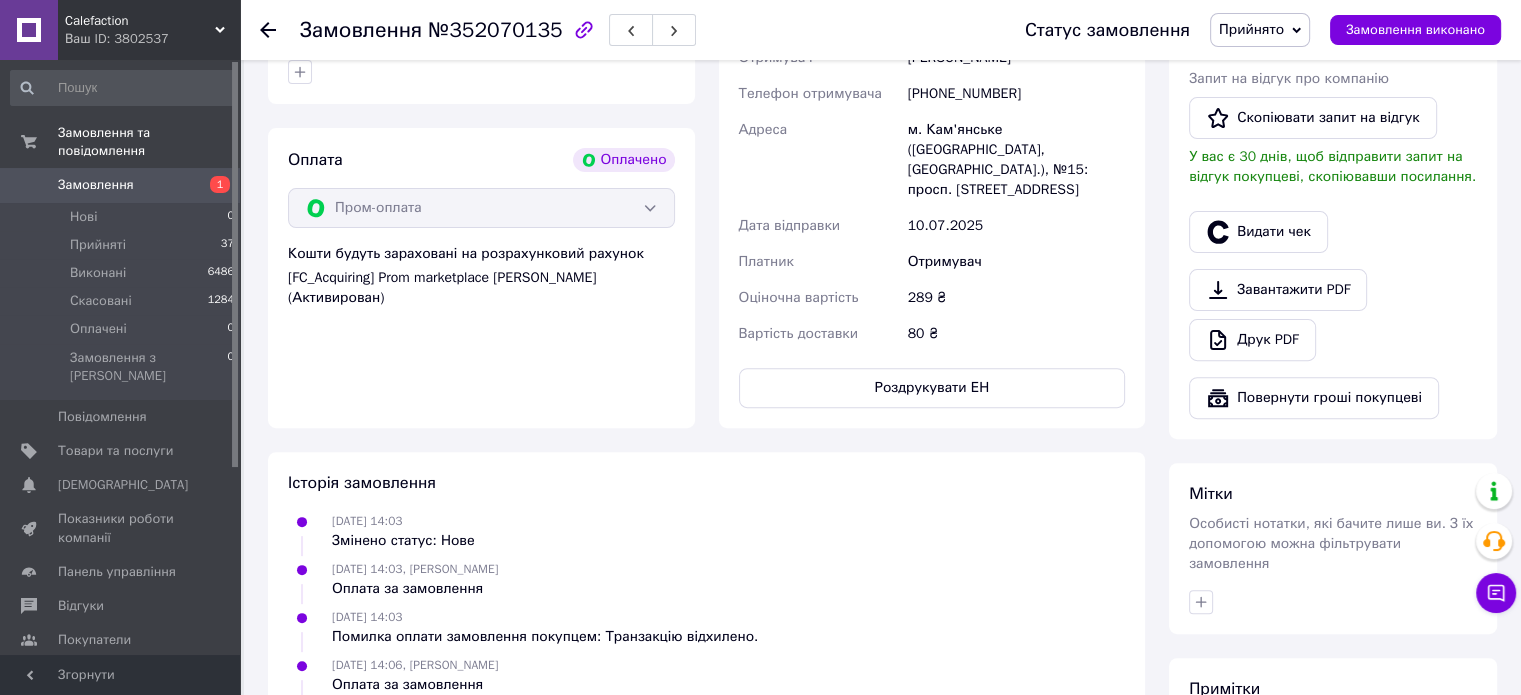 click 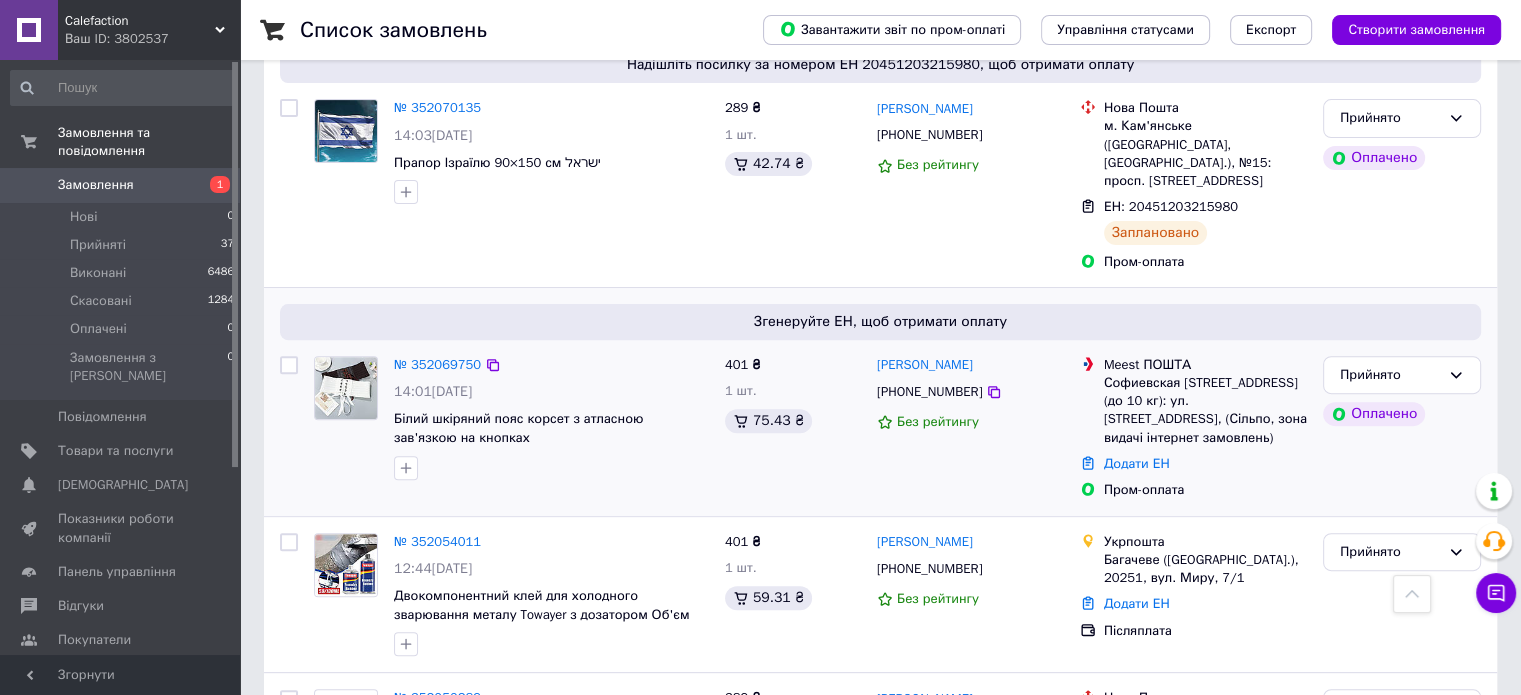 scroll, scrollTop: 700, scrollLeft: 0, axis: vertical 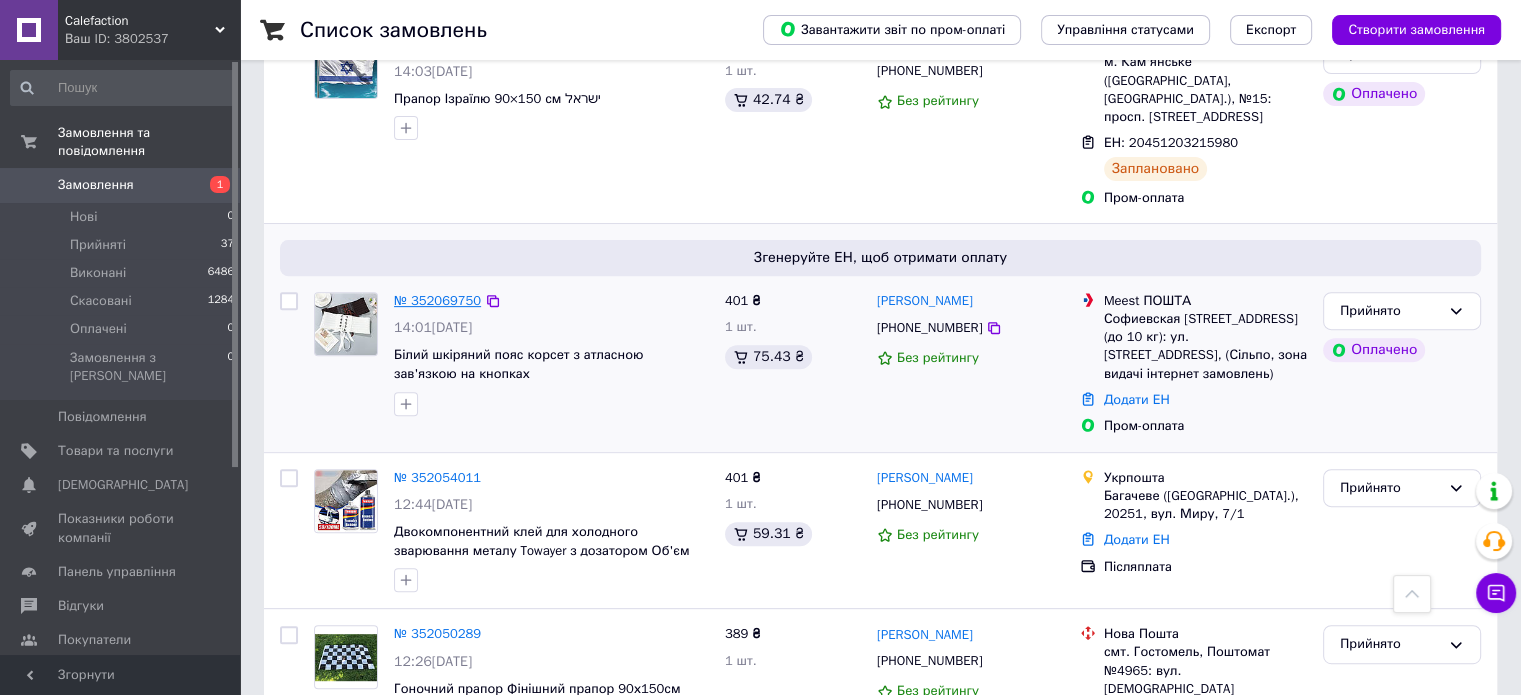 click on "№ 352069750" at bounding box center (437, 300) 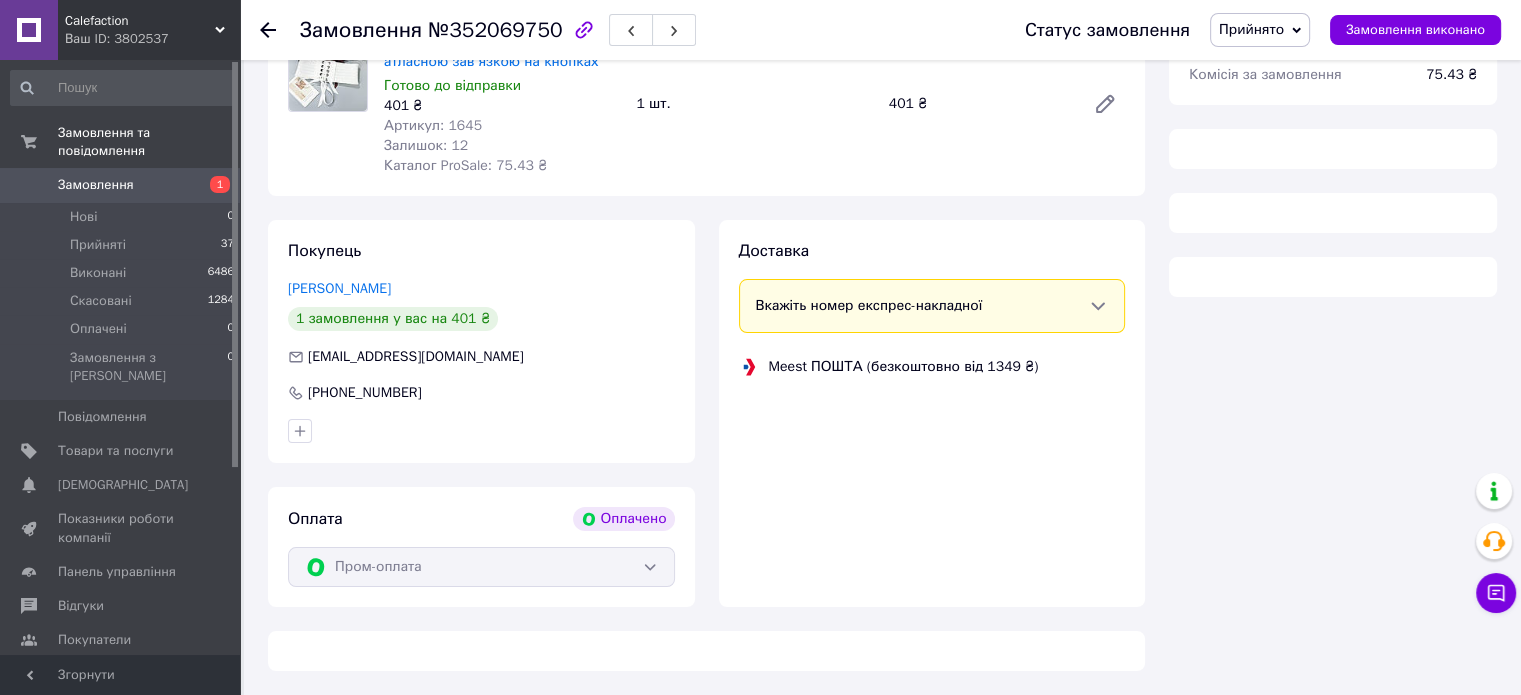 scroll, scrollTop: 700, scrollLeft: 0, axis: vertical 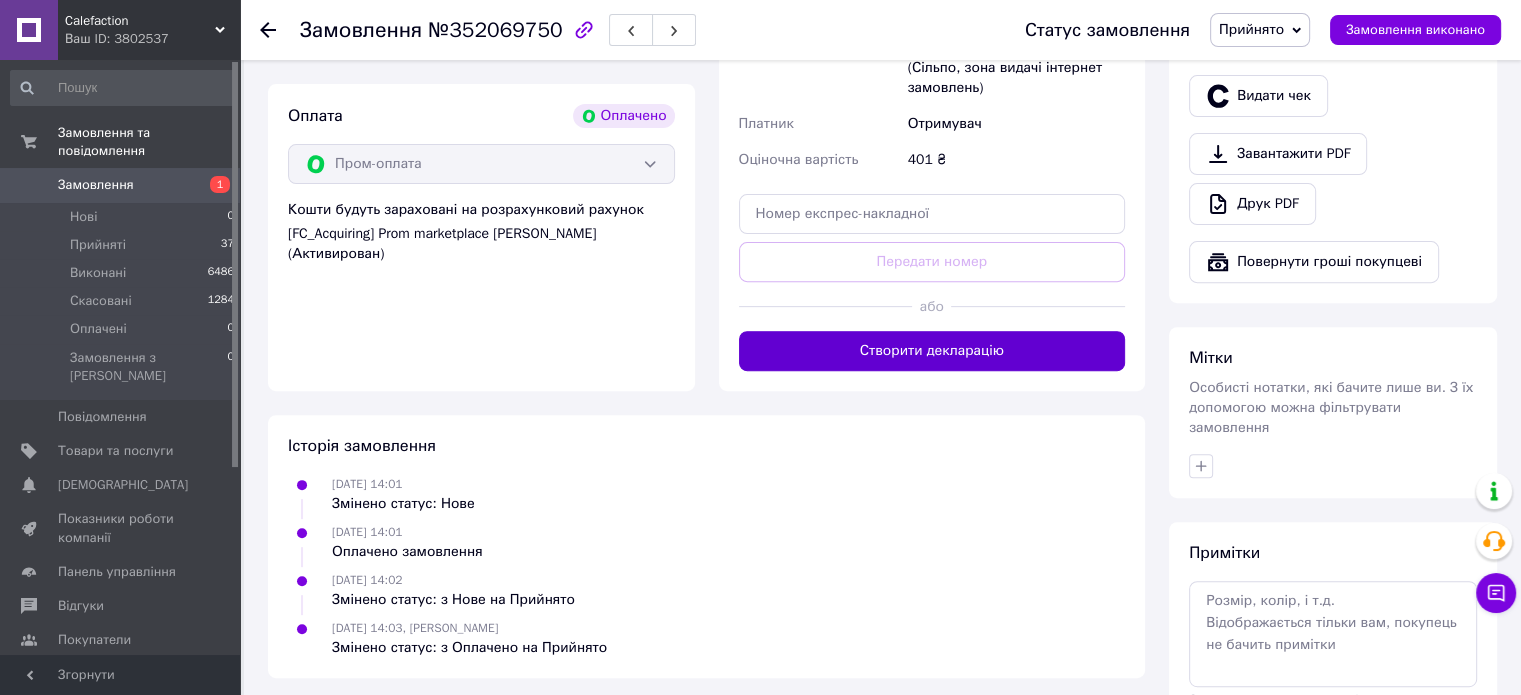 click on "Створити декларацію" at bounding box center [932, 351] 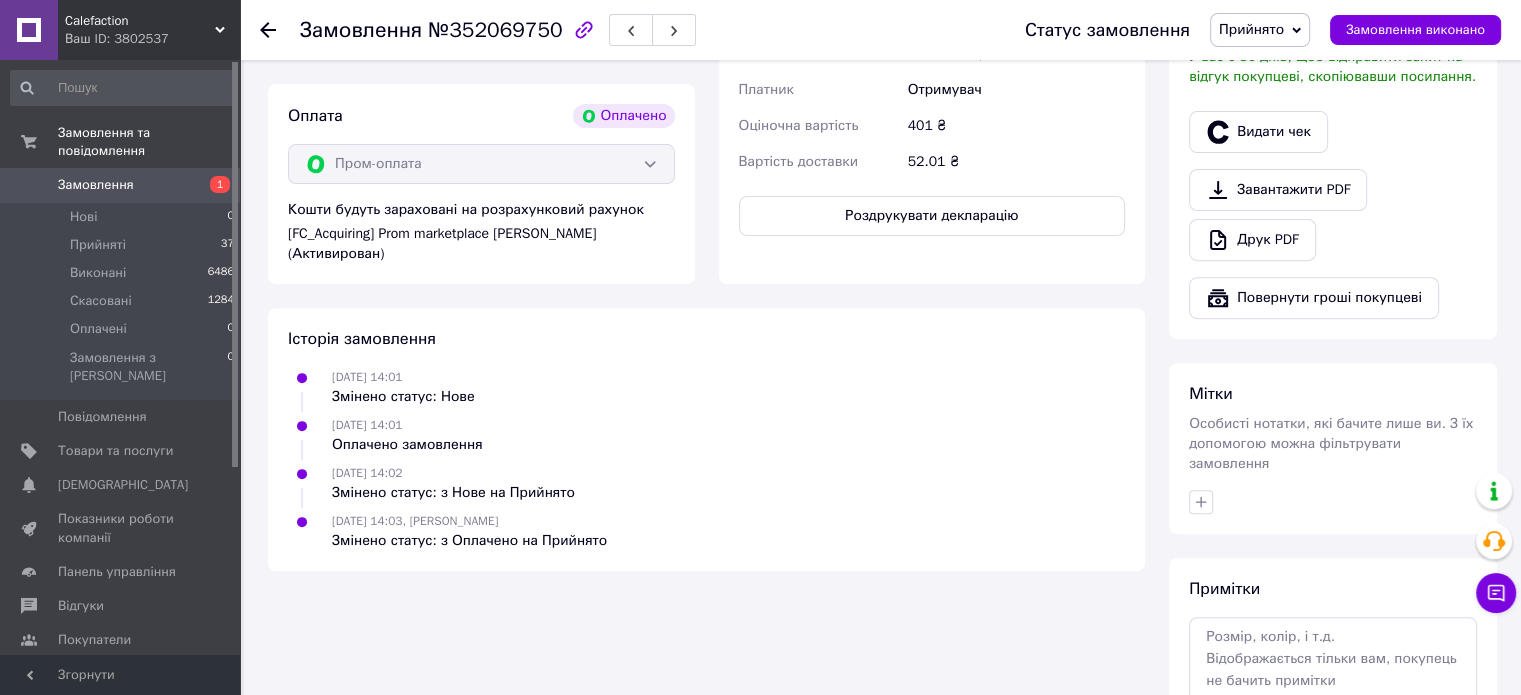 click 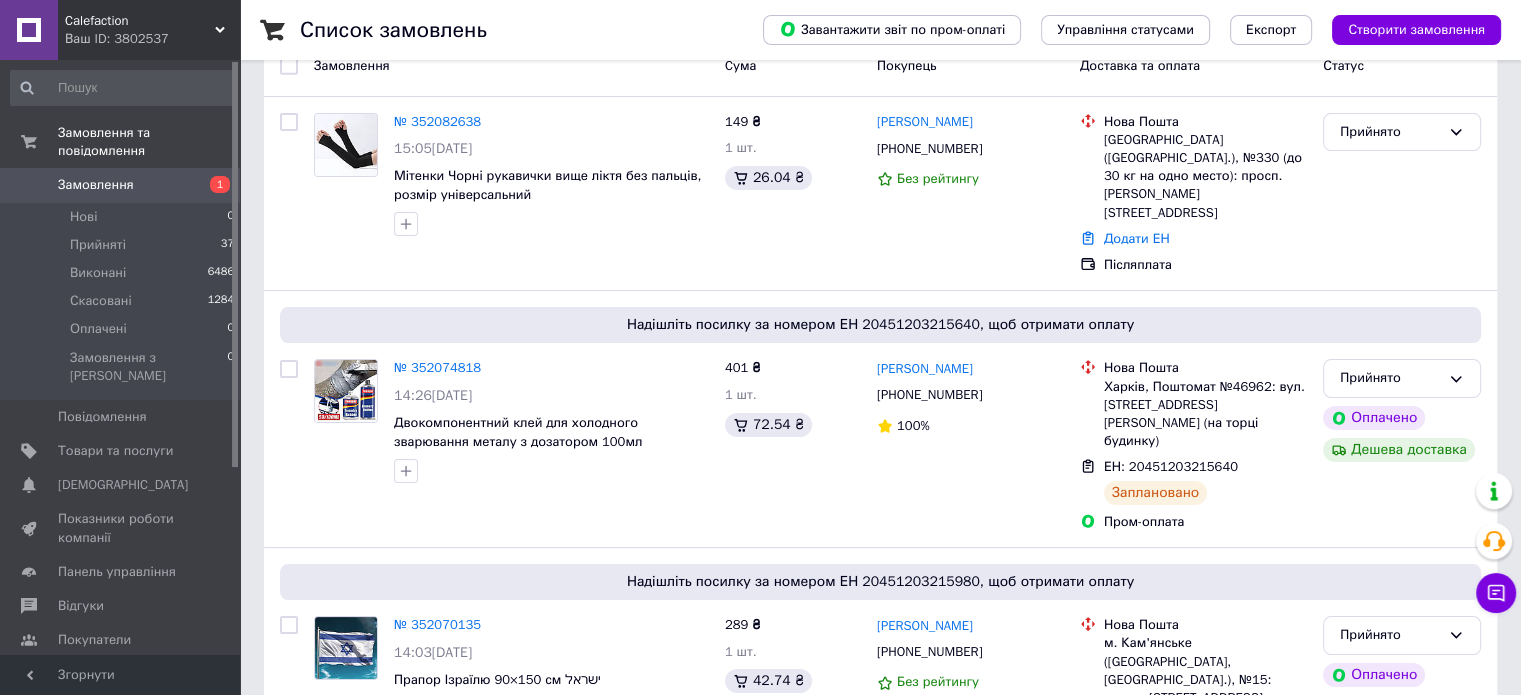 scroll, scrollTop: 0, scrollLeft: 0, axis: both 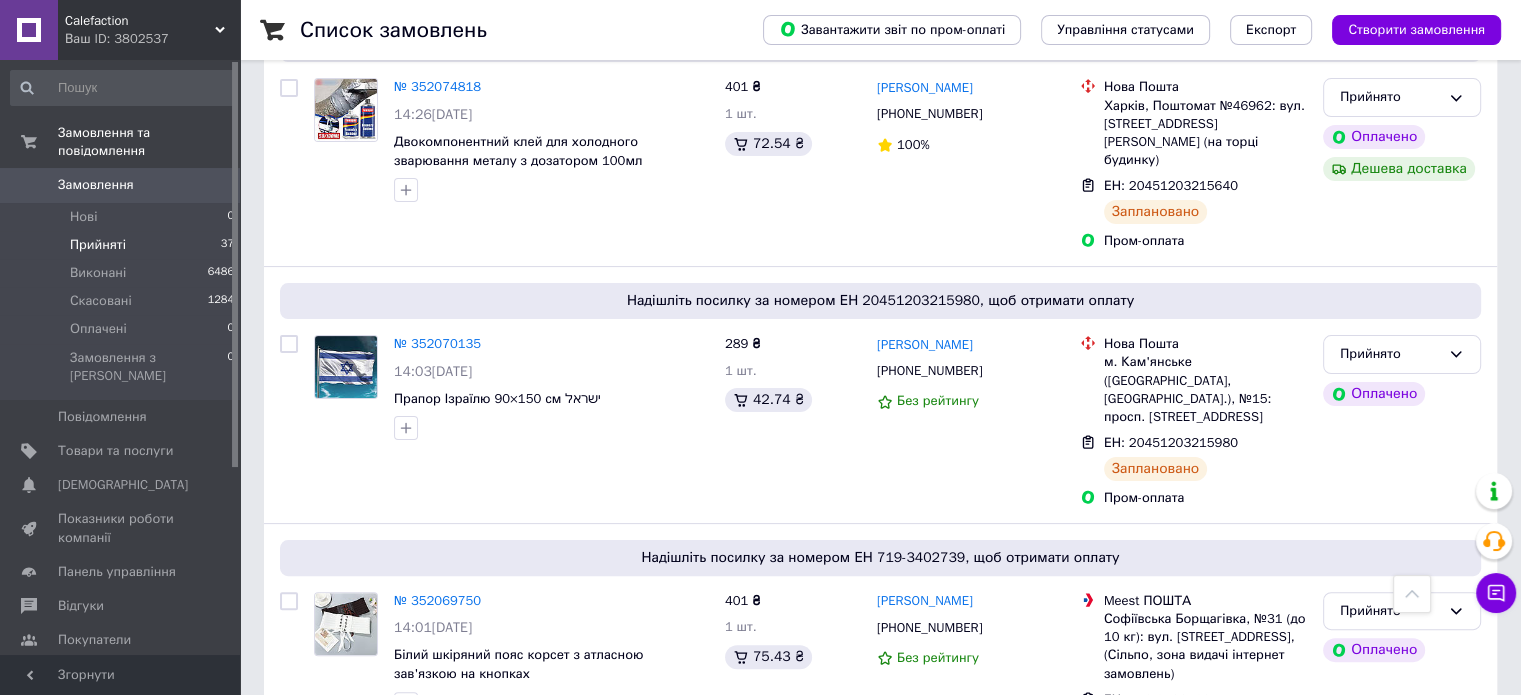 click on "Прийняті 37" at bounding box center (123, 245) 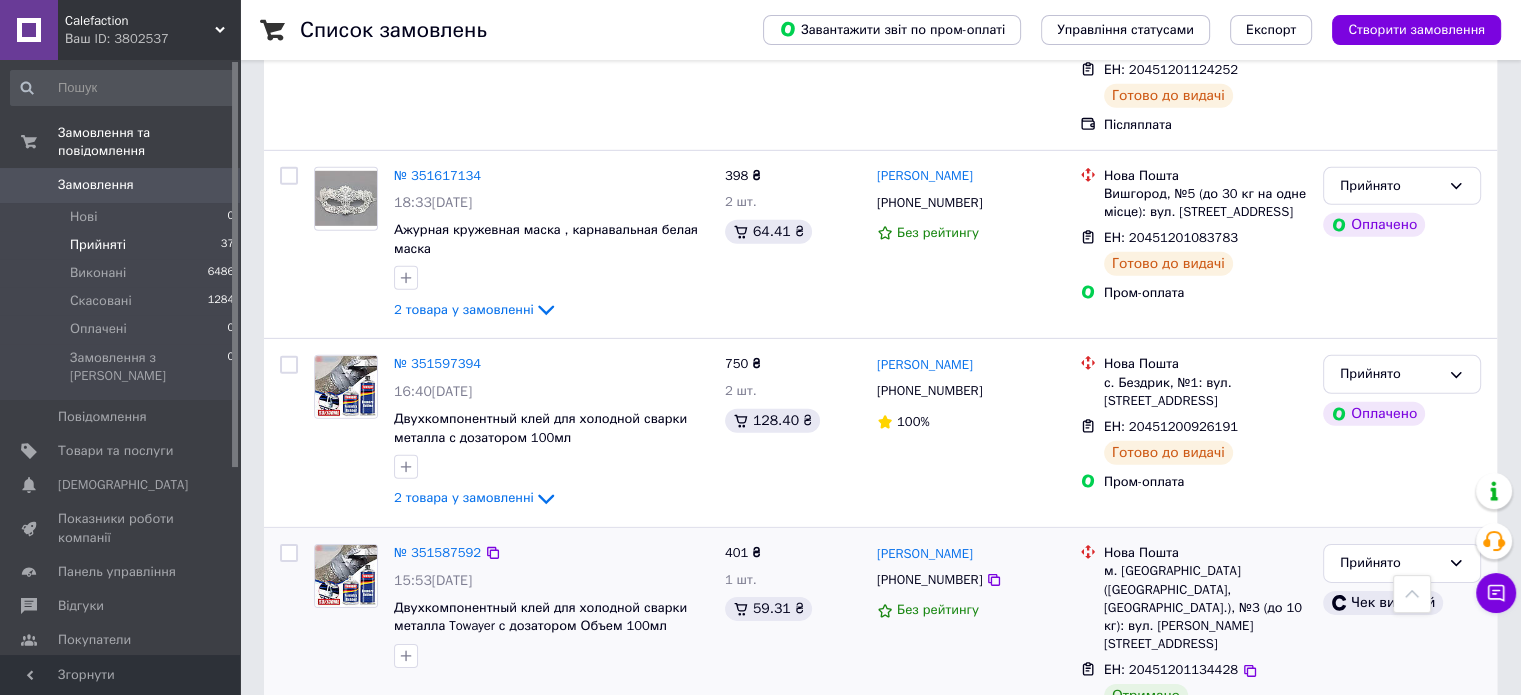 scroll, scrollTop: 6100, scrollLeft: 0, axis: vertical 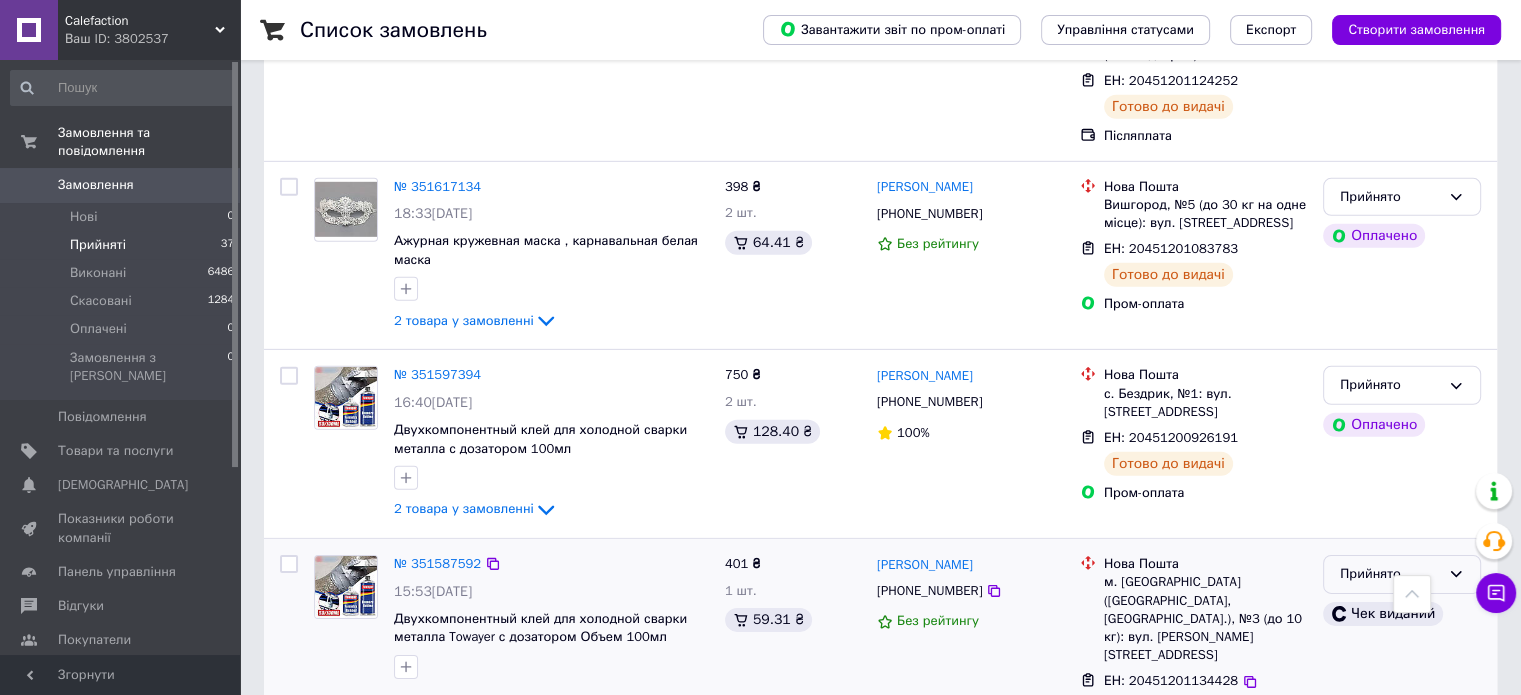 click on "Прийнято" at bounding box center (1402, 574) 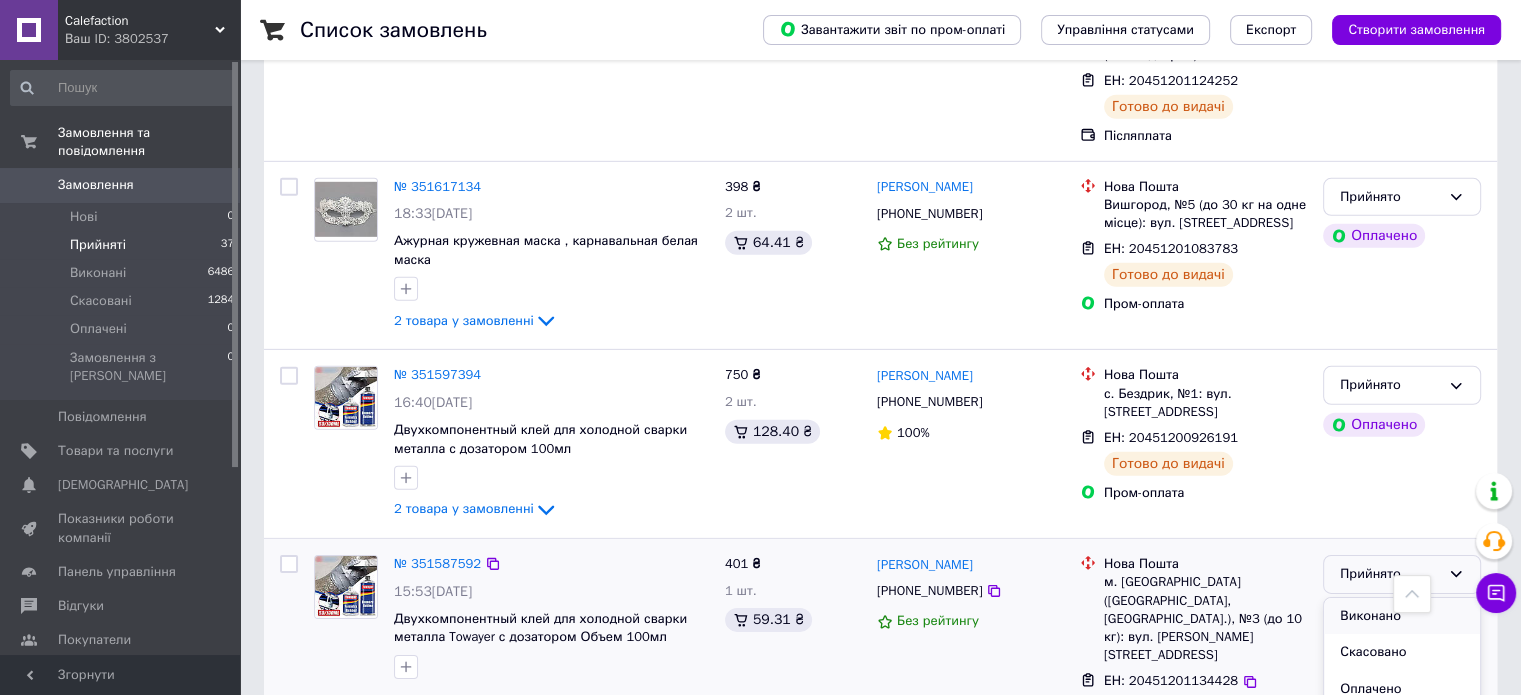 click on "Виконано" at bounding box center [1402, 616] 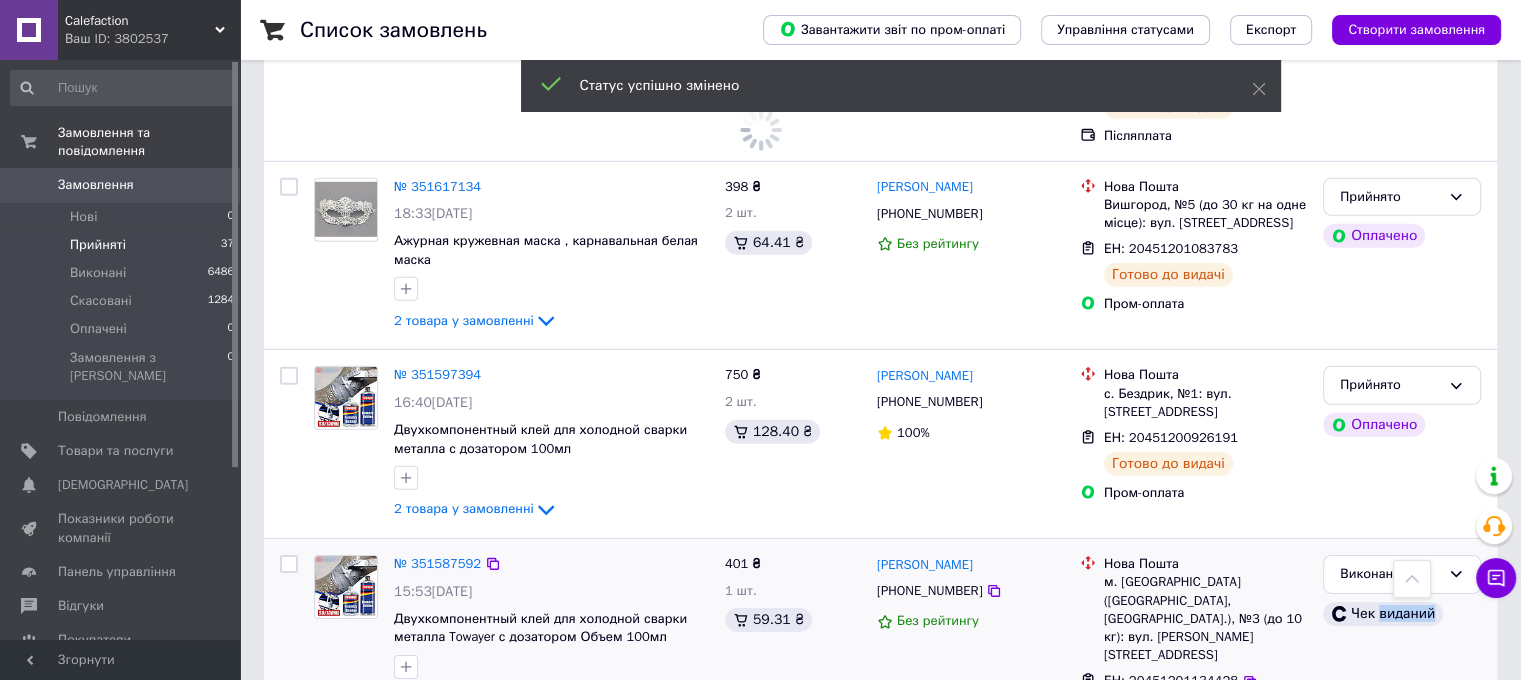 click on "Чек виданий" at bounding box center (1402, 614) 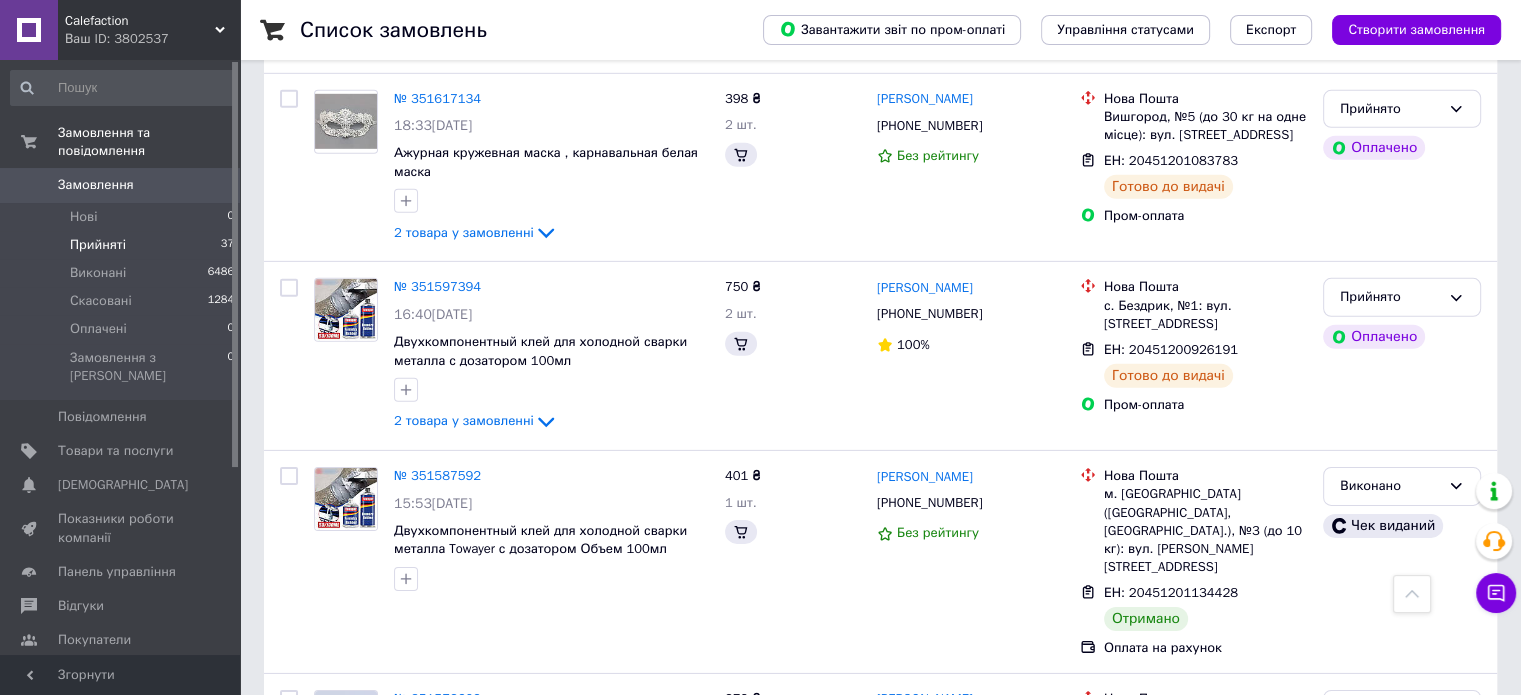 scroll, scrollTop: 6500, scrollLeft: 0, axis: vertical 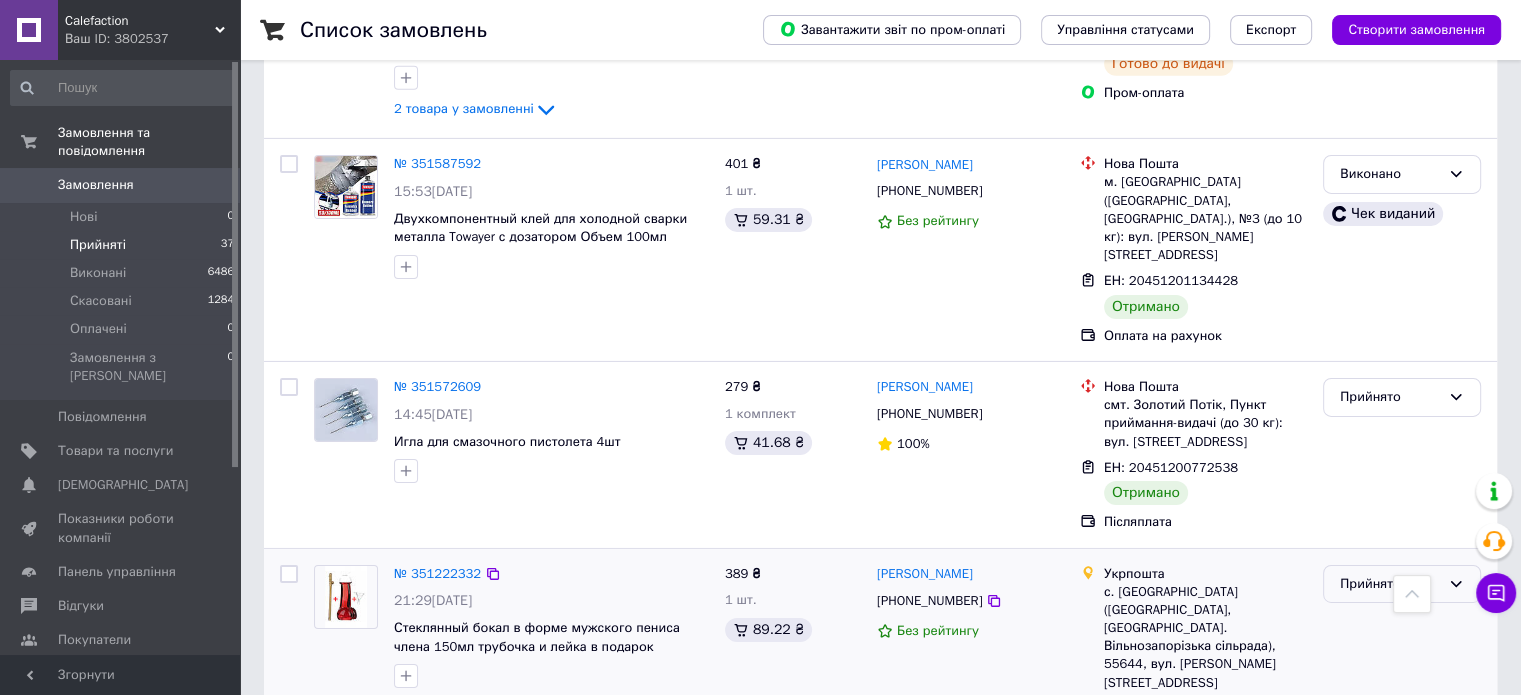 click on "Прийнято" at bounding box center [1390, 584] 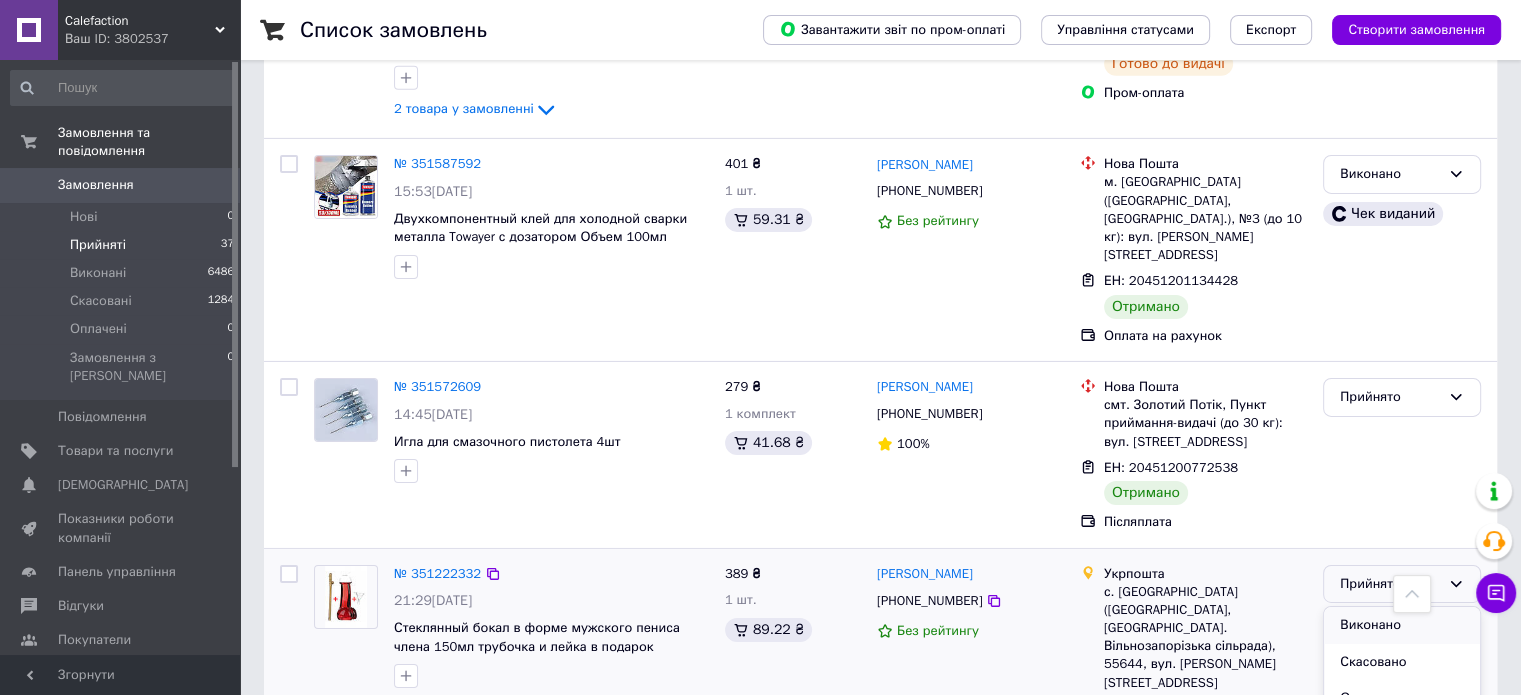 click on "Виконано" at bounding box center (1402, 625) 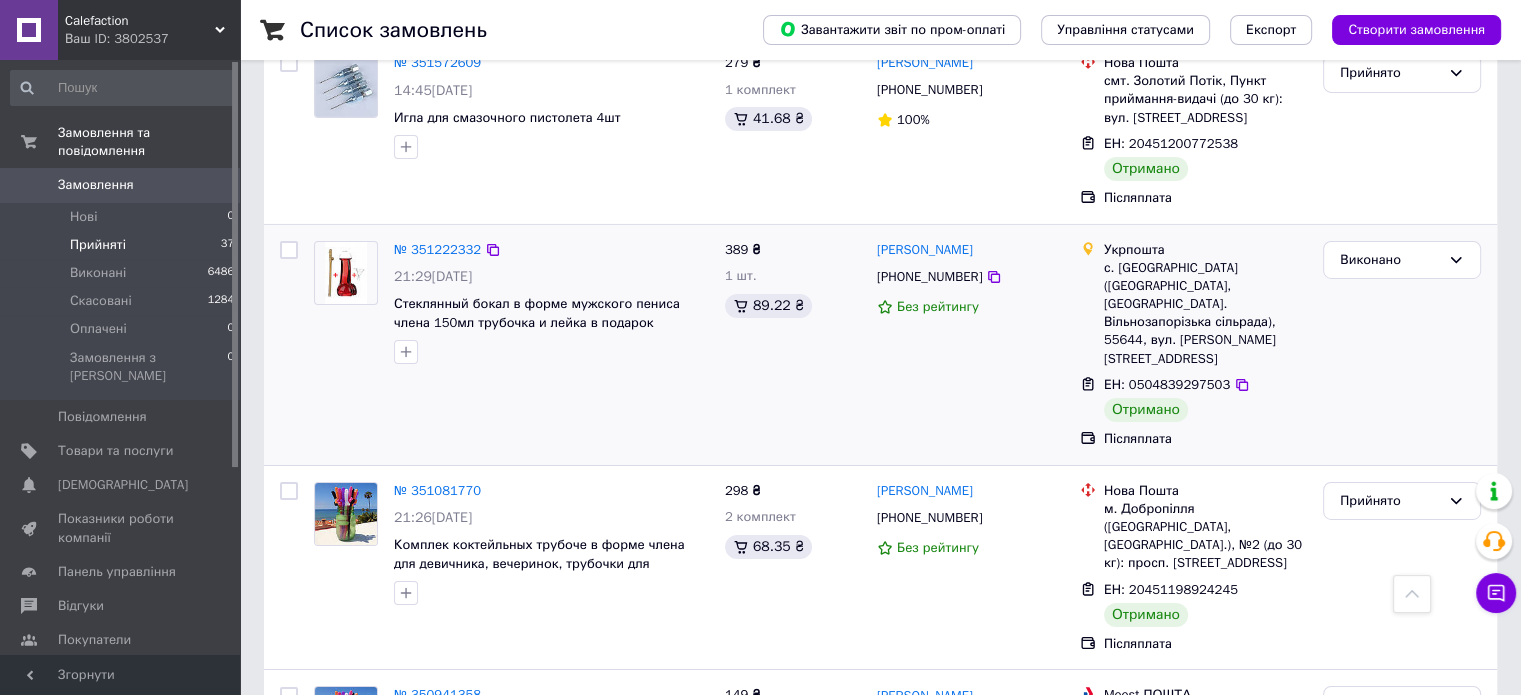 scroll, scrollTop: 6836, scrollLeft: 0, axis: vertical 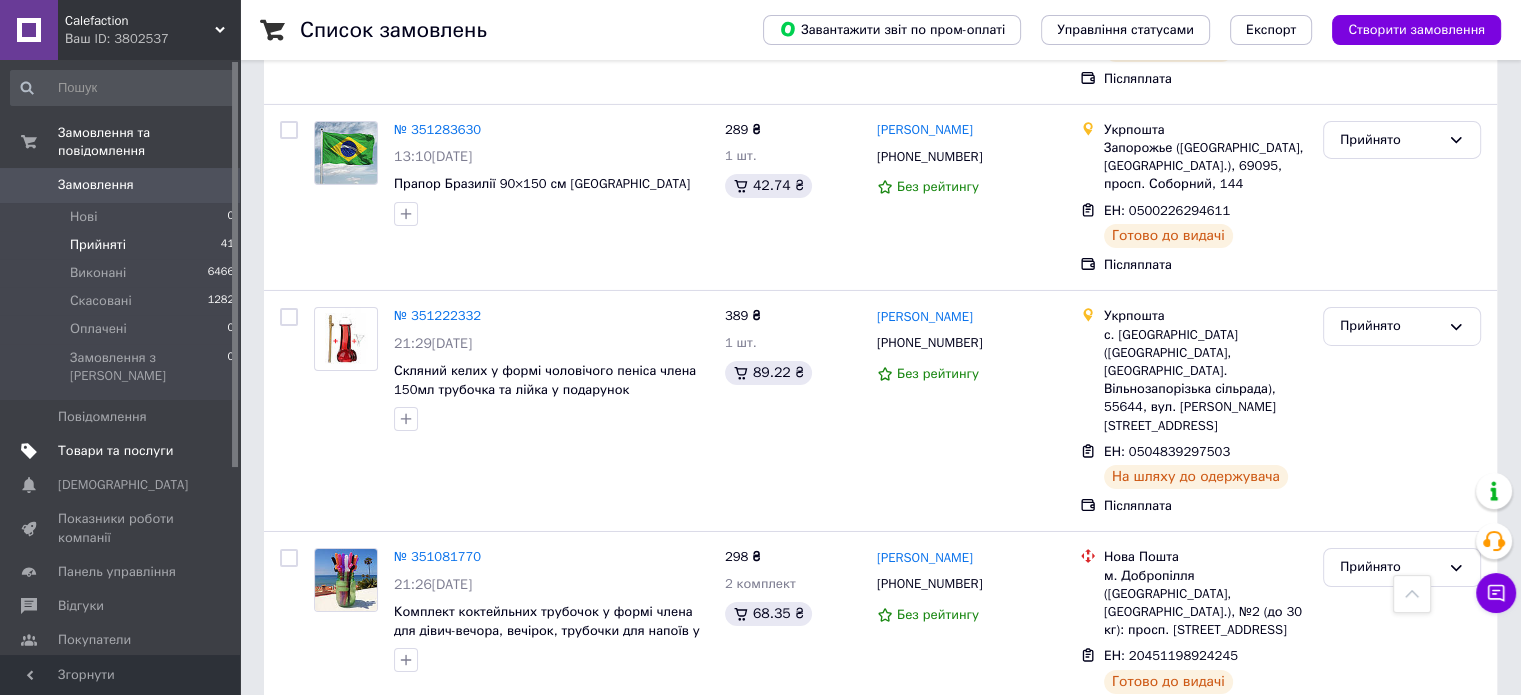 click on "Товари та послуги" at bounding box center [115, 451] 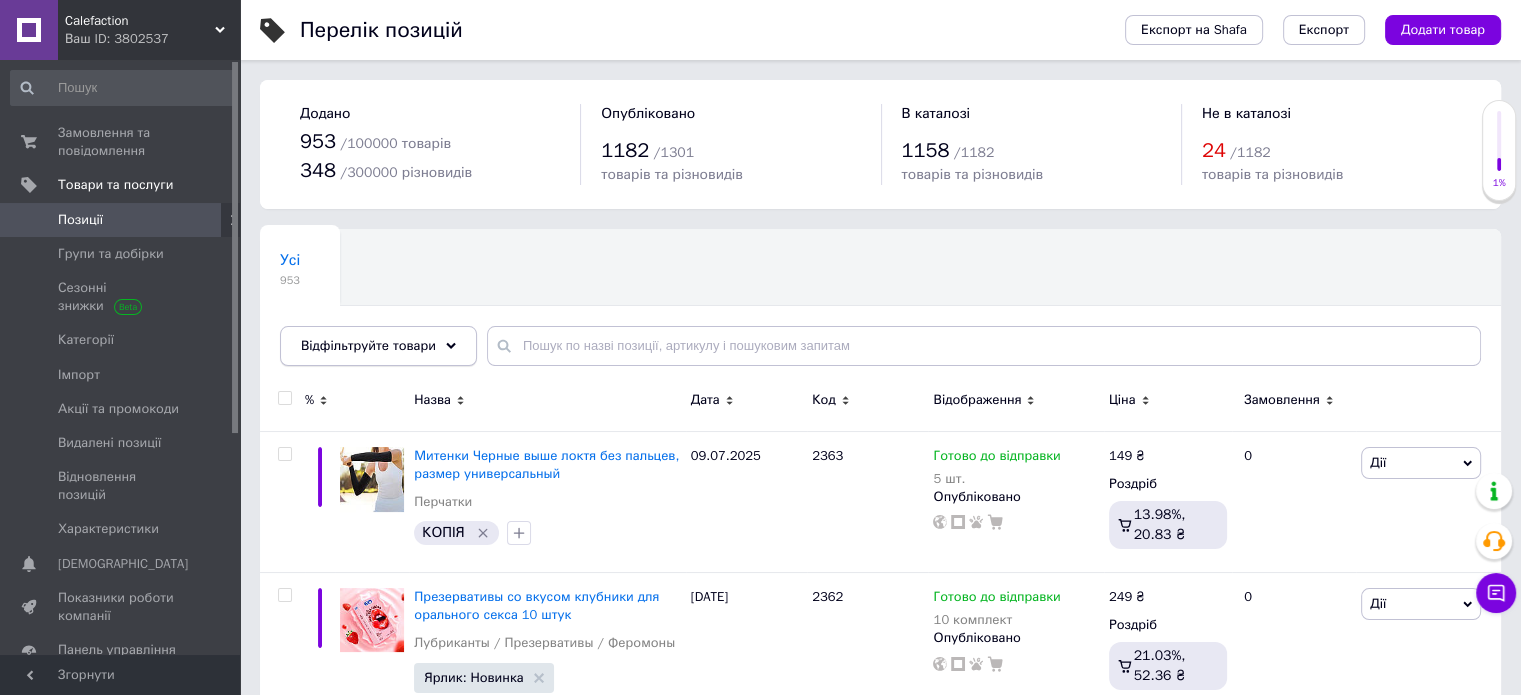 click on "Відфільтруйте товари" at bounding box center (368, 345) 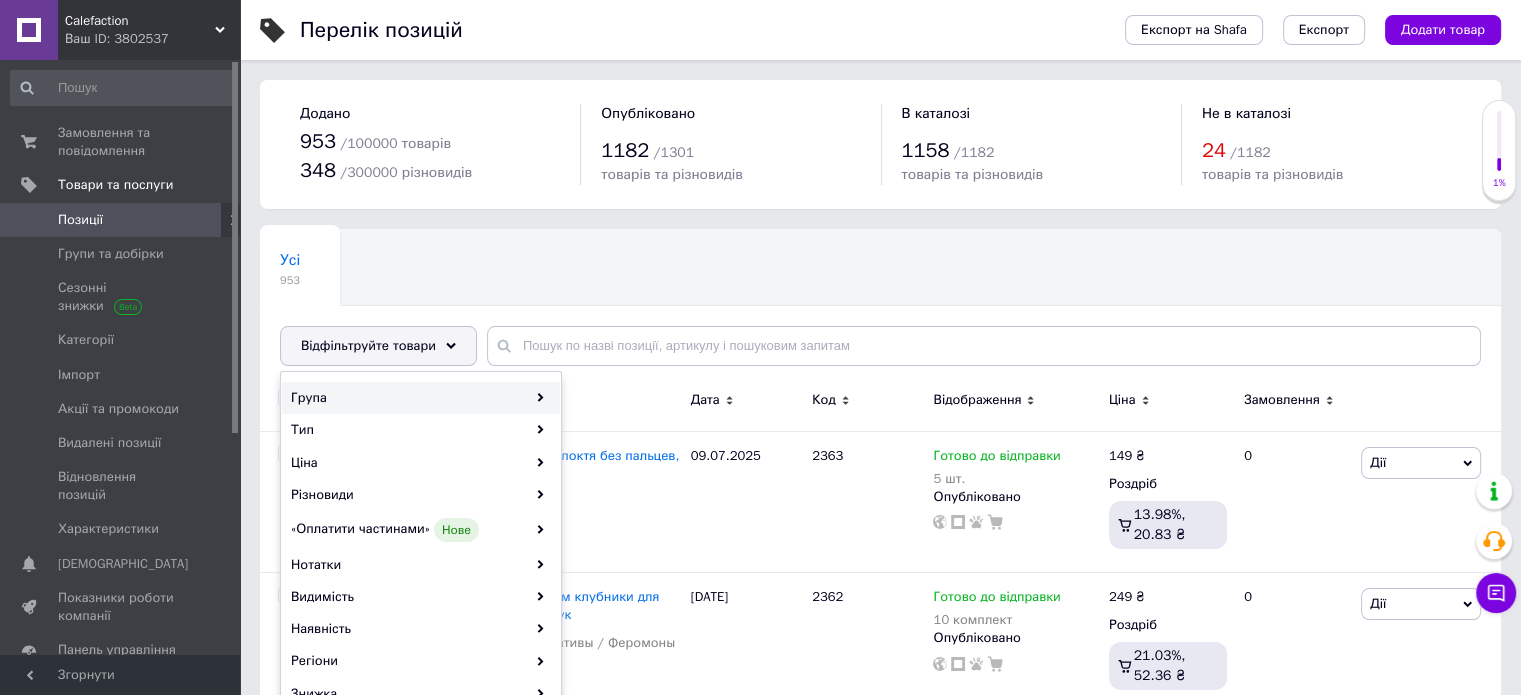 click on "Група" at bounding box center (421, 398) 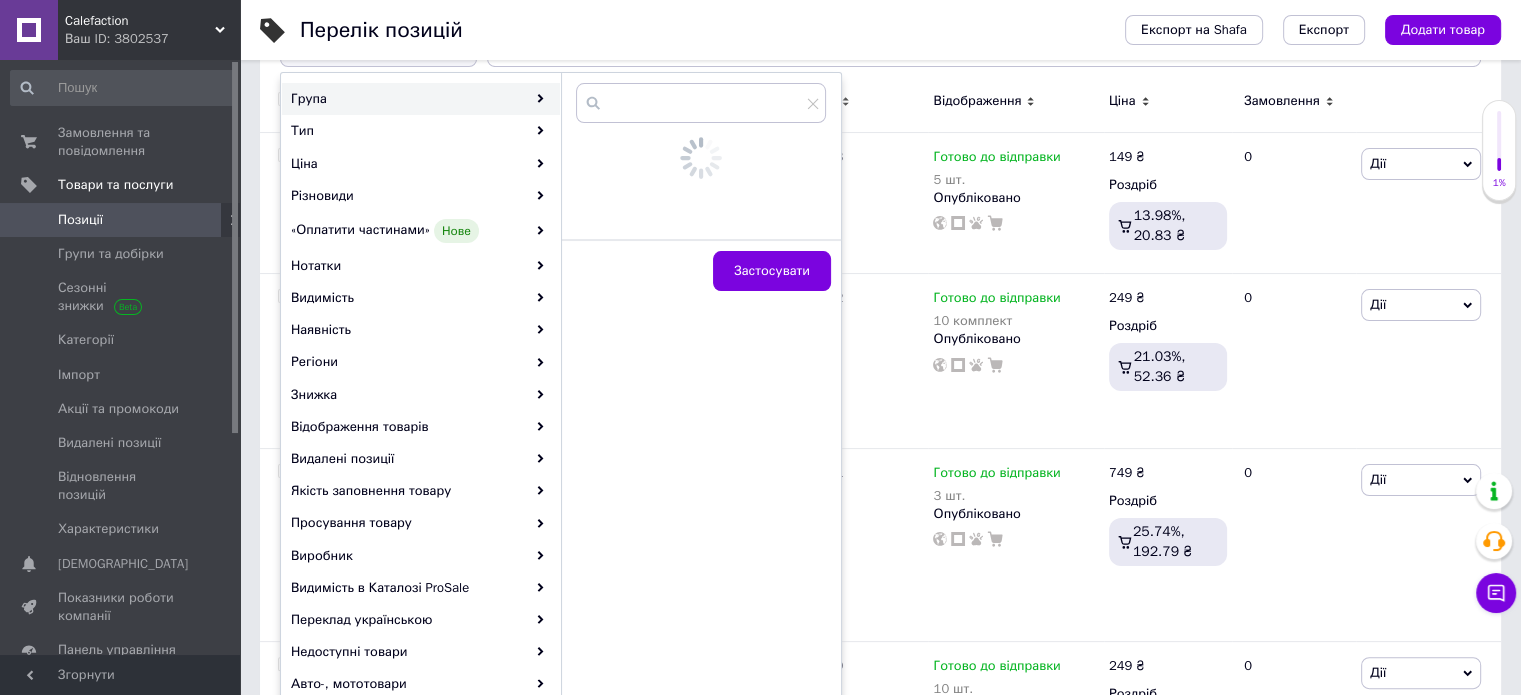 scroll, scrollTop: 300, scrollLeft: 0, axis: vertical 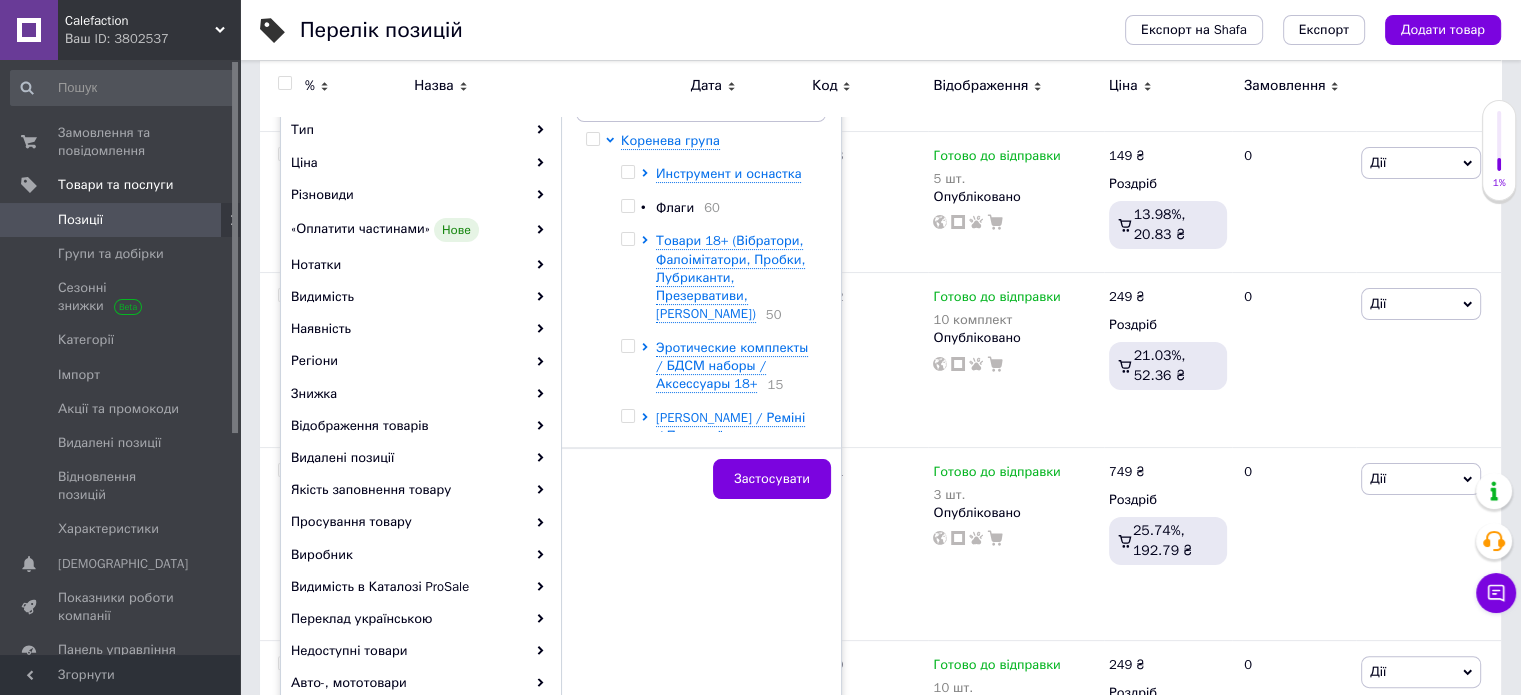 click at bounding box center [628, 206] 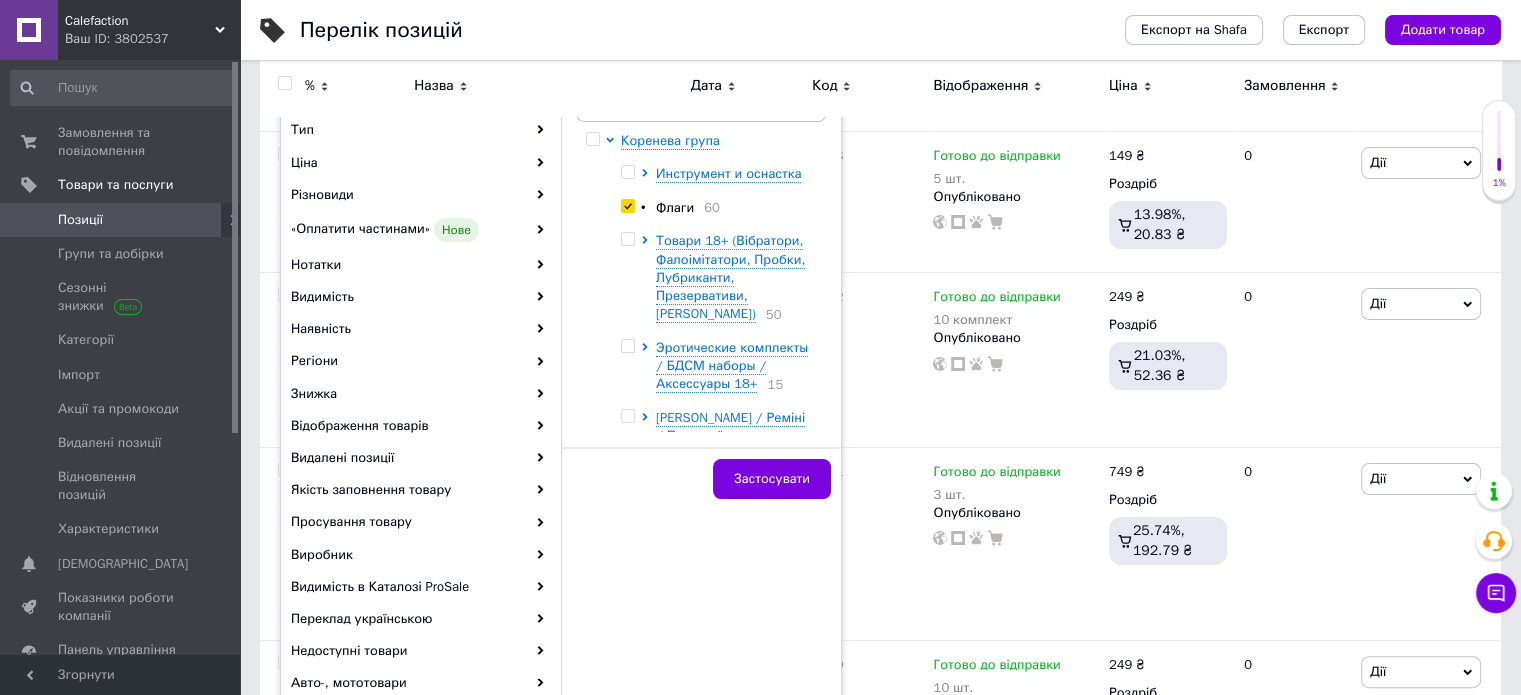 checkbox on "true" 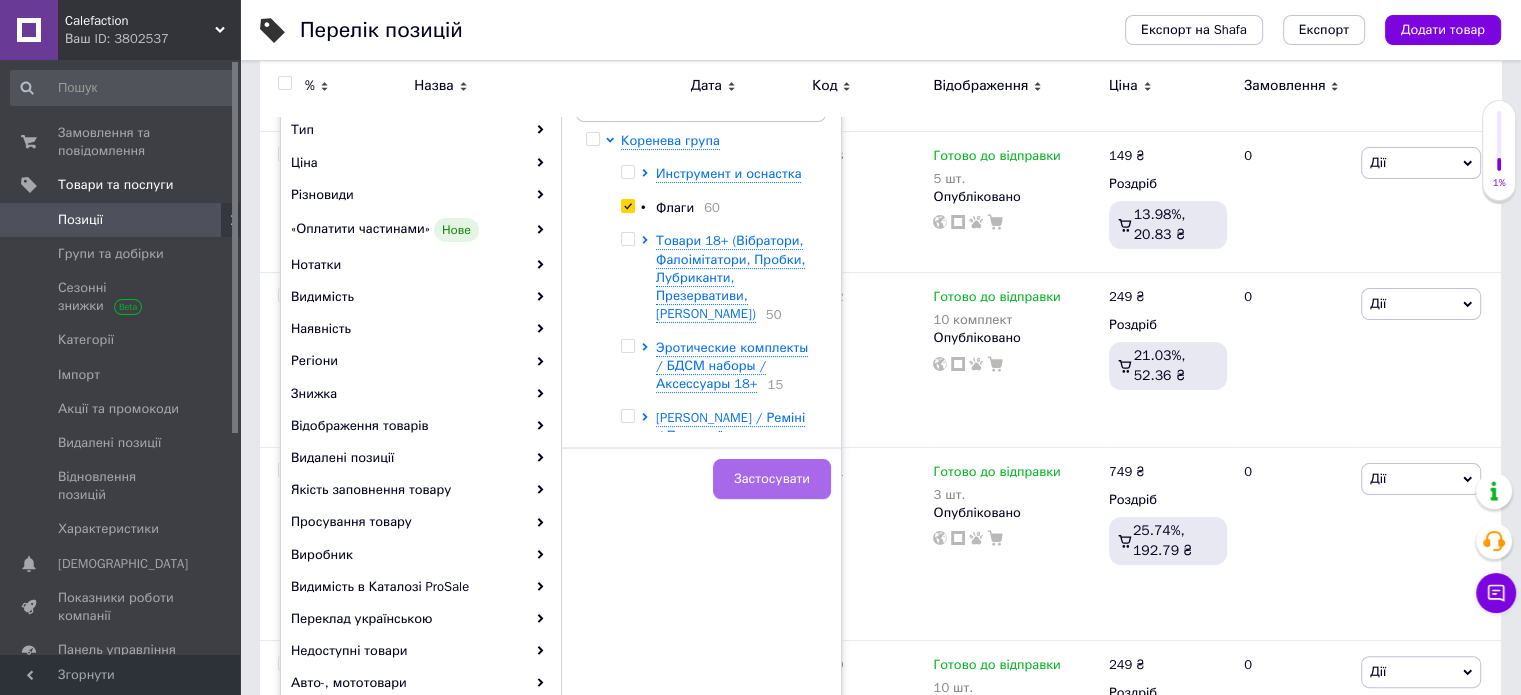 click on "Застосувати" at bounding box center [772, 479] 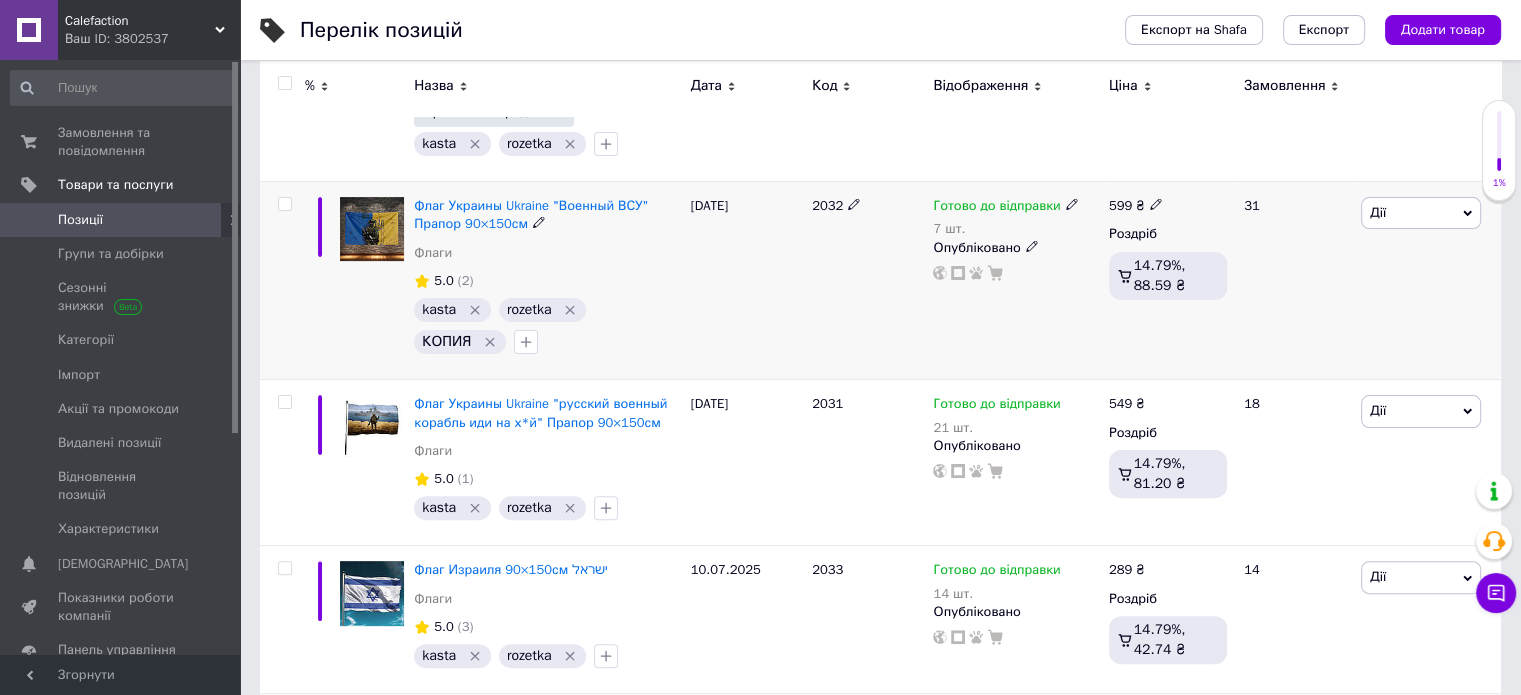 scroll, scrollTop: 500, scrollLeft: 0, axis: vertical 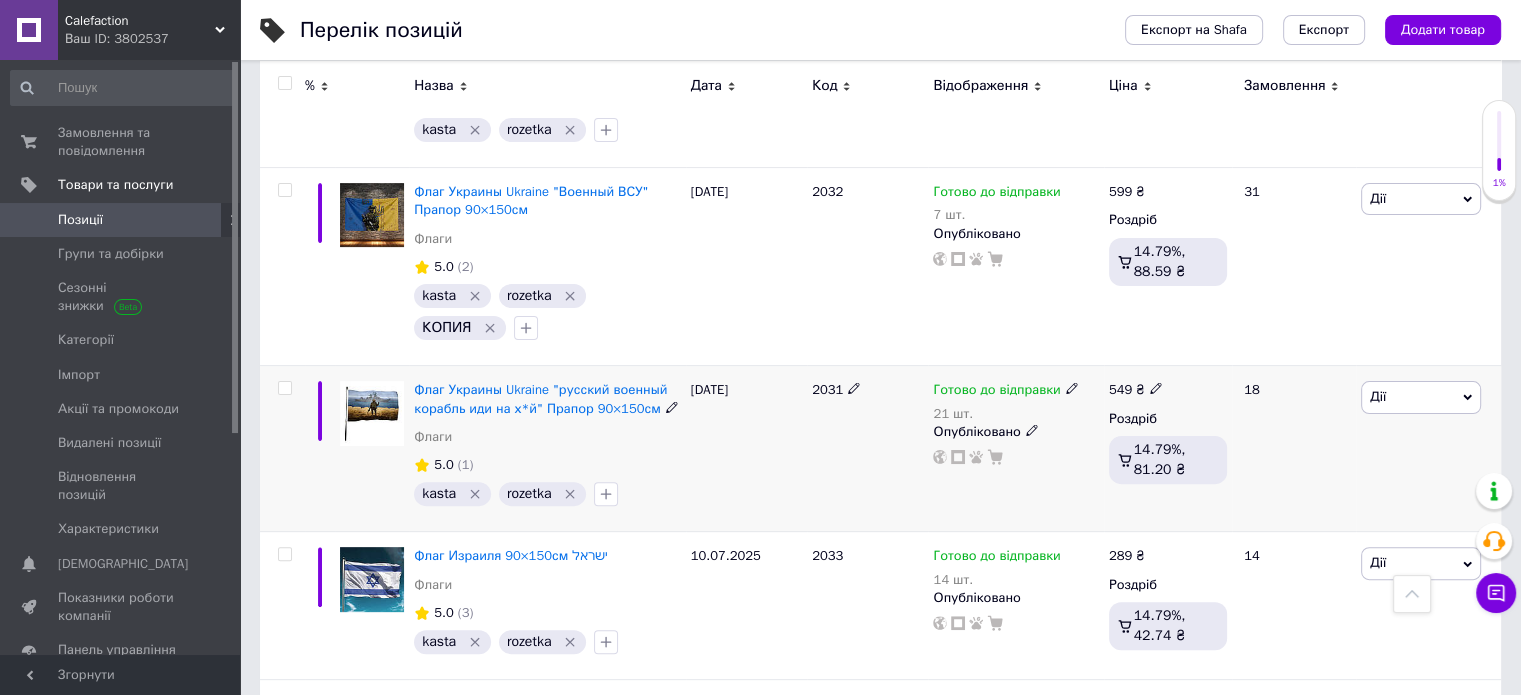 click on "21 шт." at bounding box center (1005, 414) 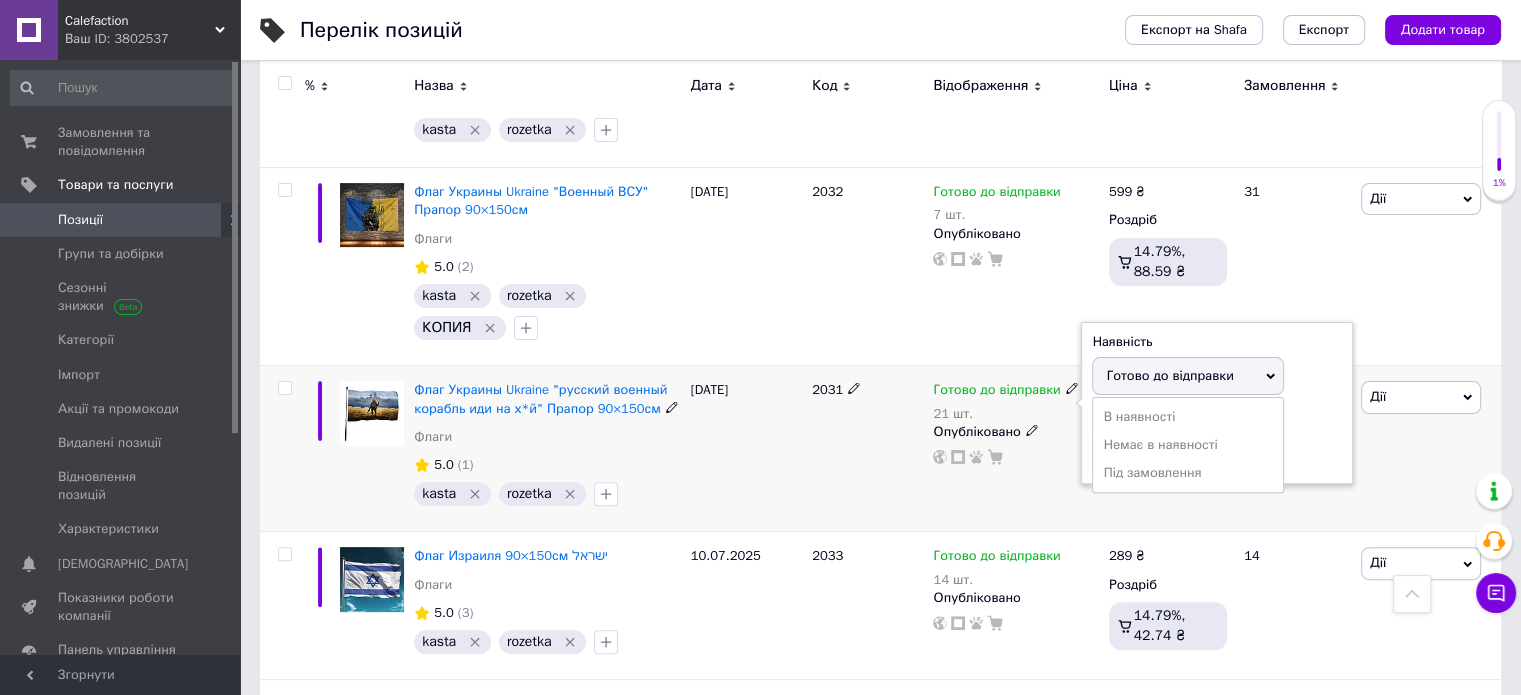 click on "Залишки 21 шт." at bounding box center [1217, 441] 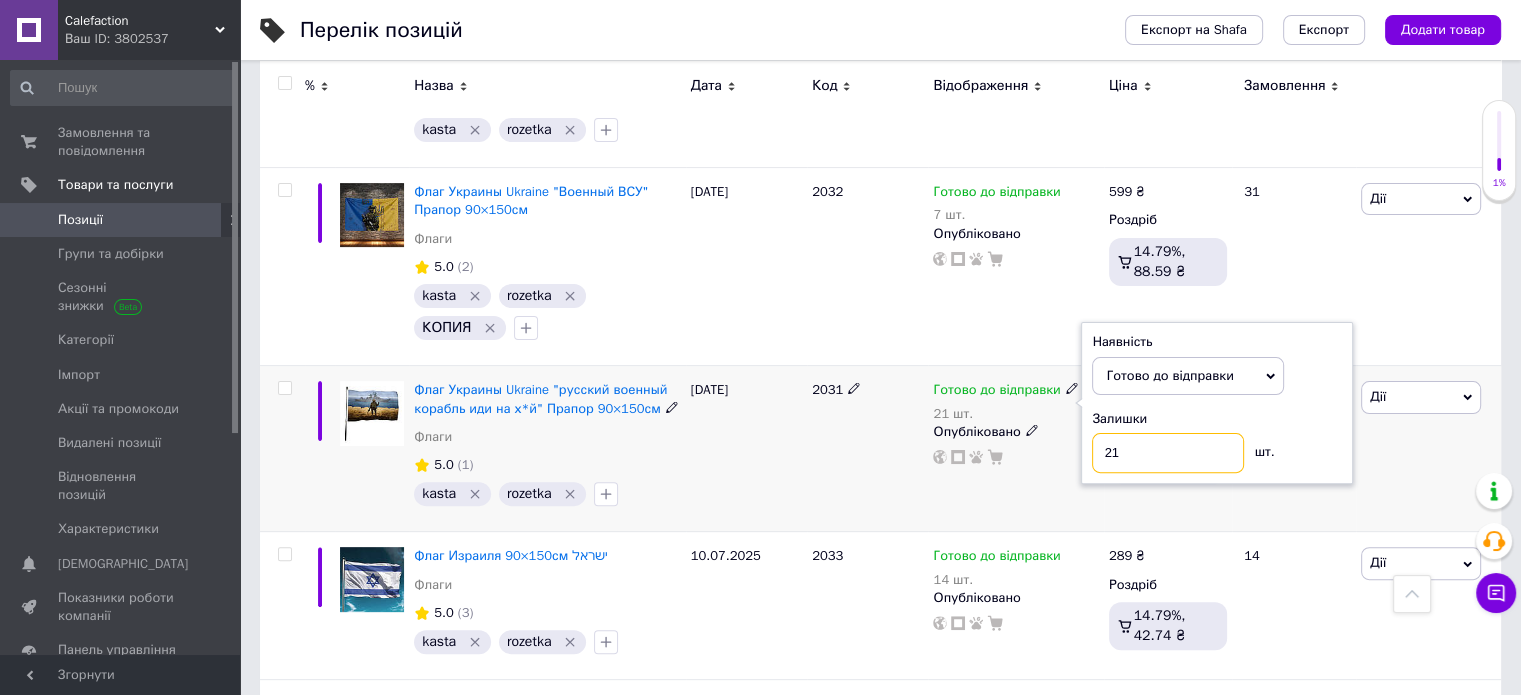 click on "21" at bounding box center [1168, 453] 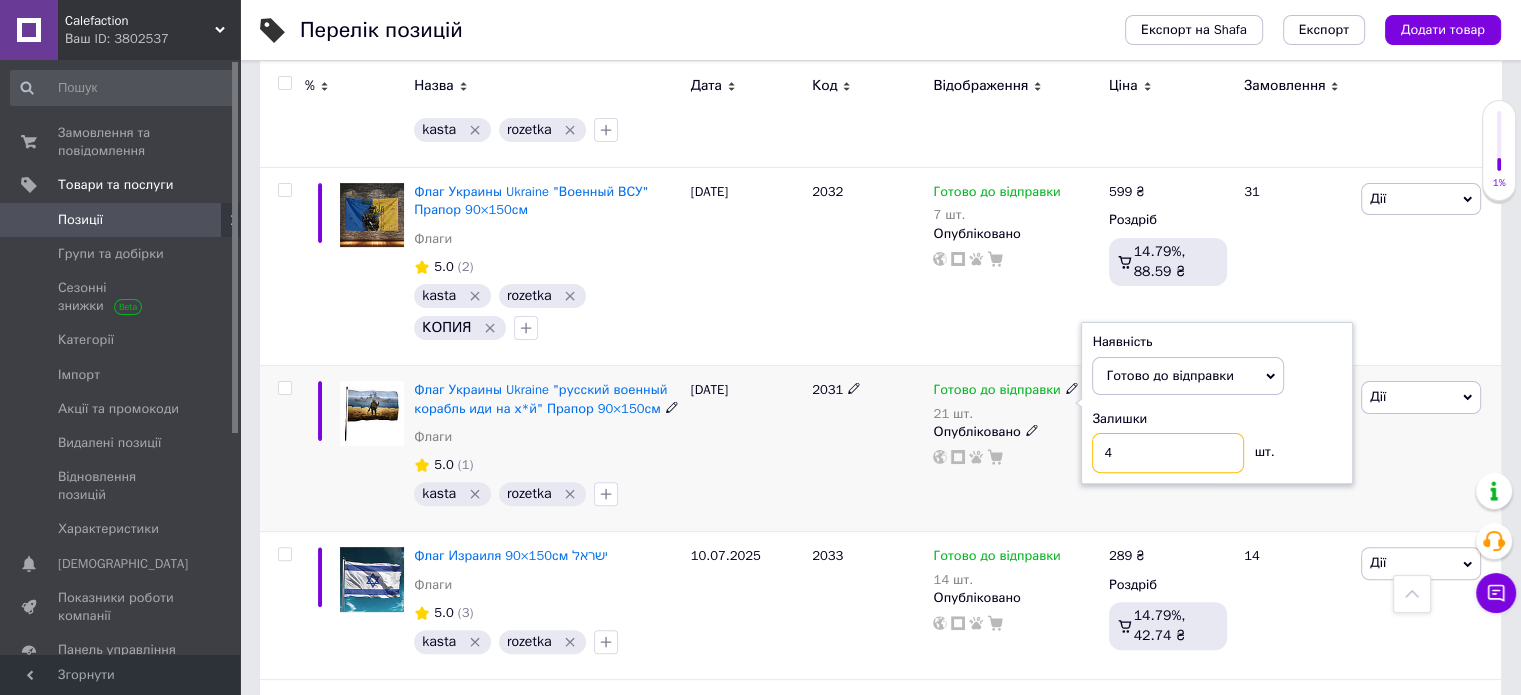 type on "44" 